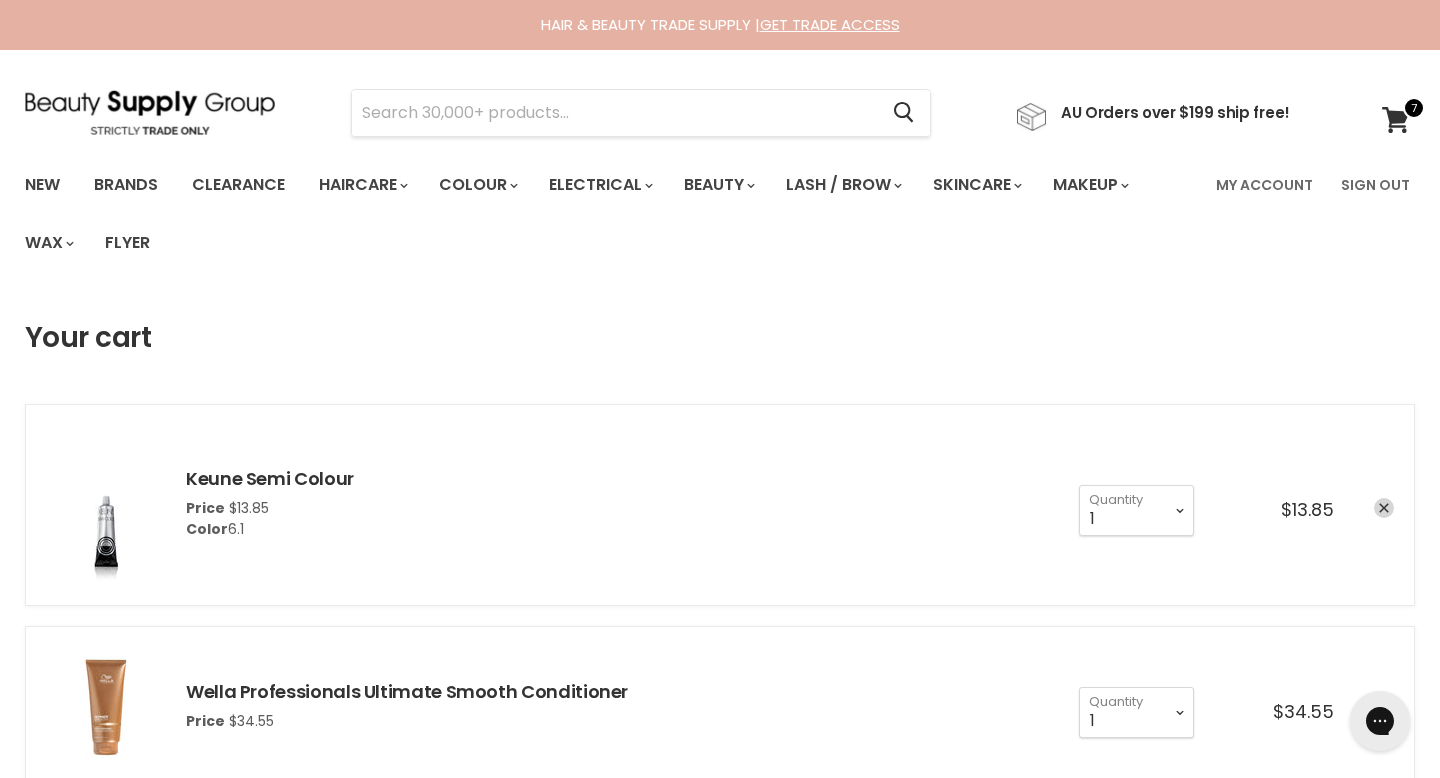 scroll, scrollTop: 0, scrollLeft: 0, axis: both 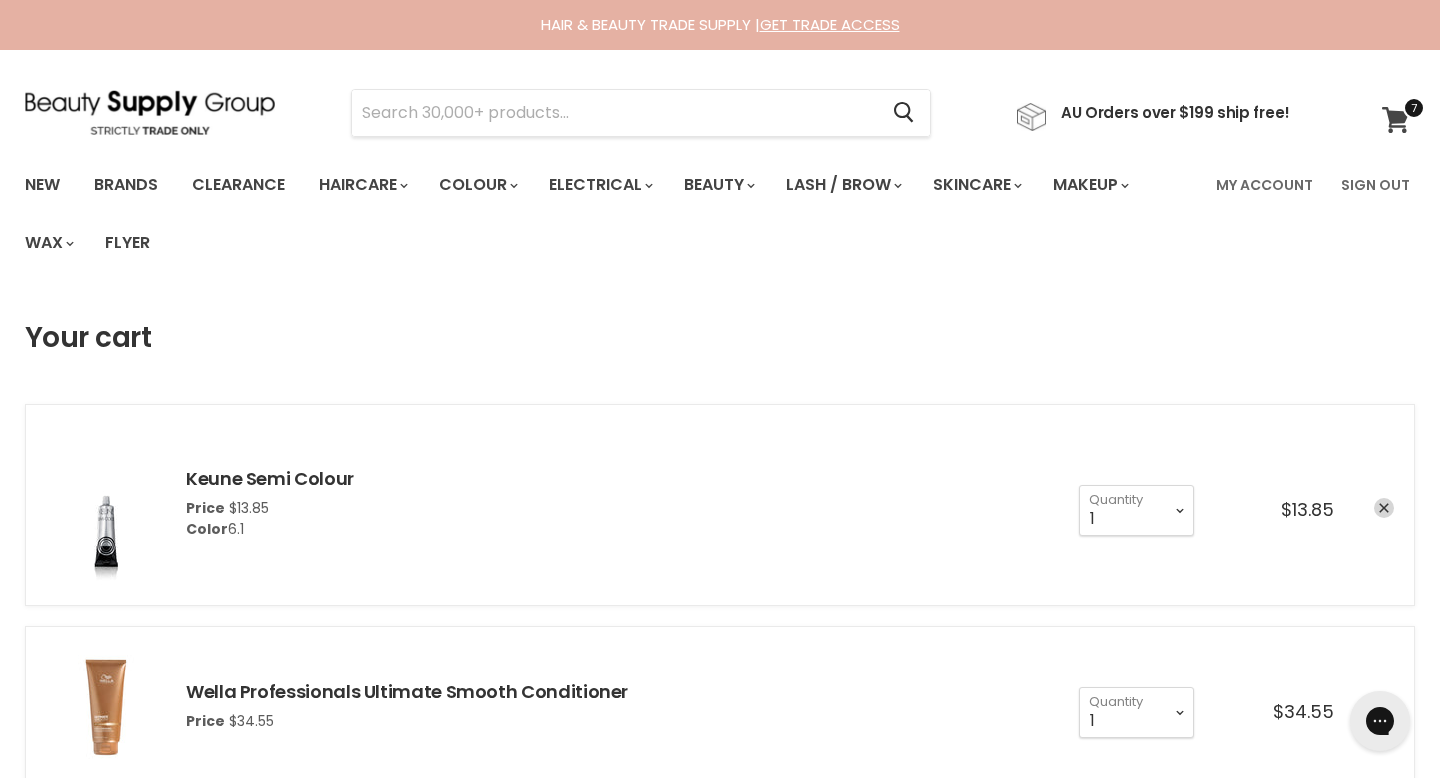 click 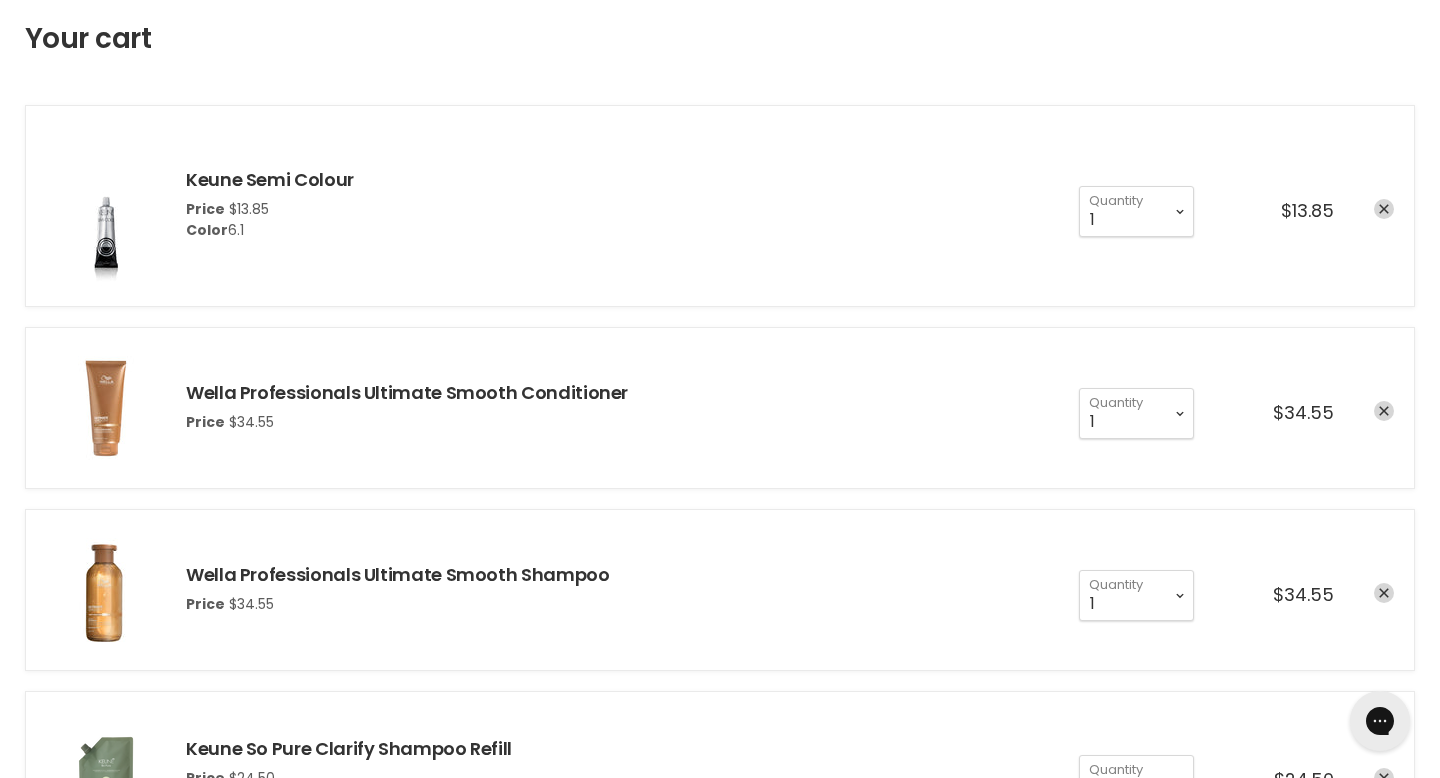 scroll, scrollTop: 363, scrollLeft: 0, axis: vertical 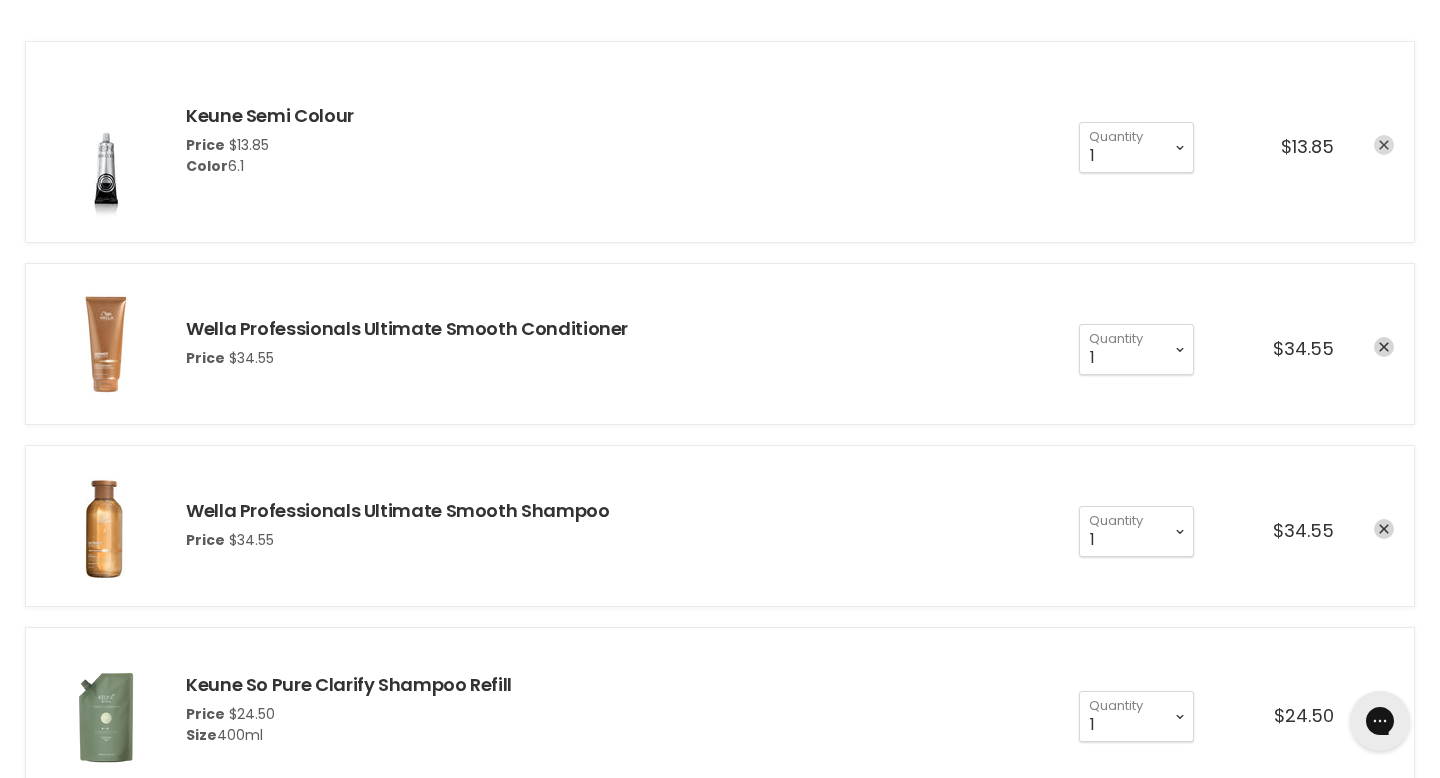 click at bounding box center [1384, 145] 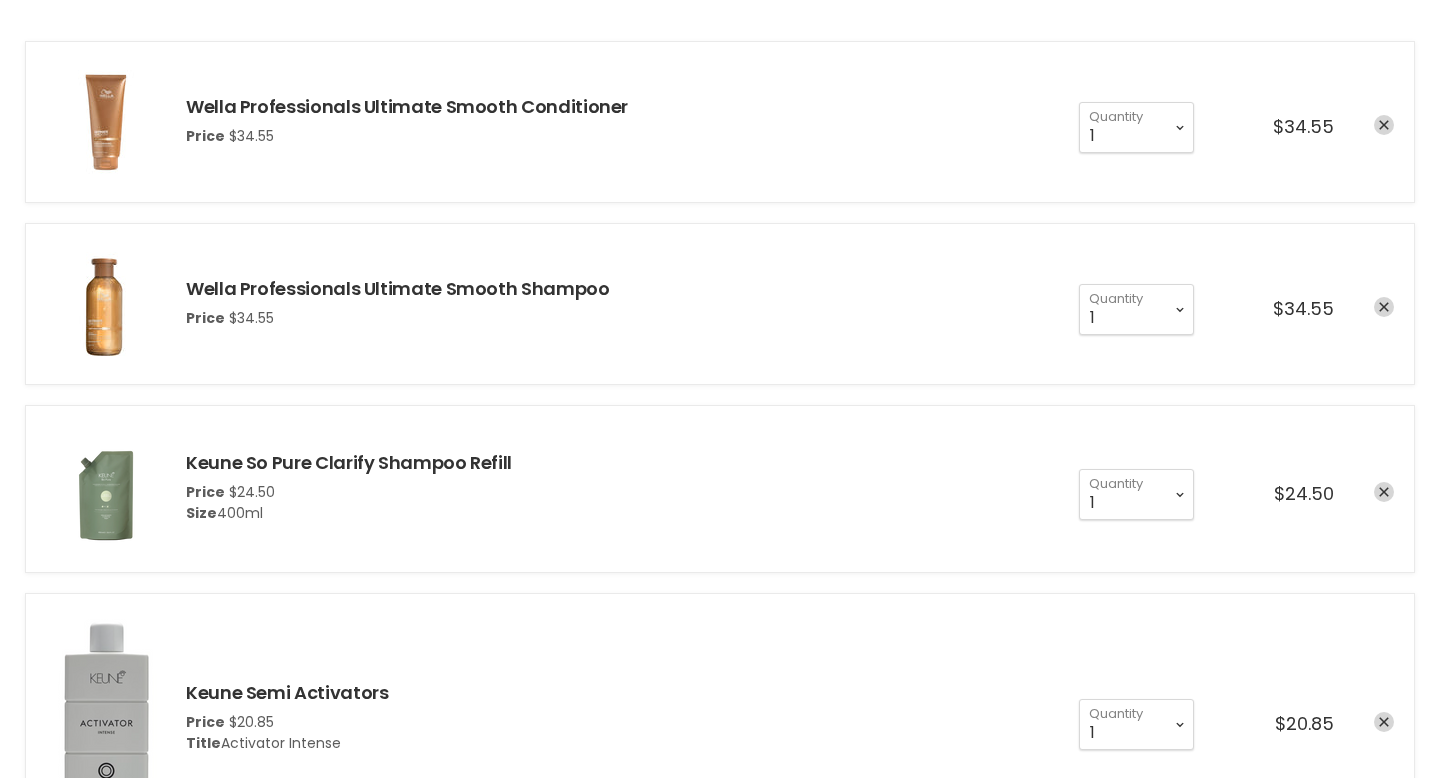 scroll, scrollTop: 0, scrollLeft: 0, axis: both 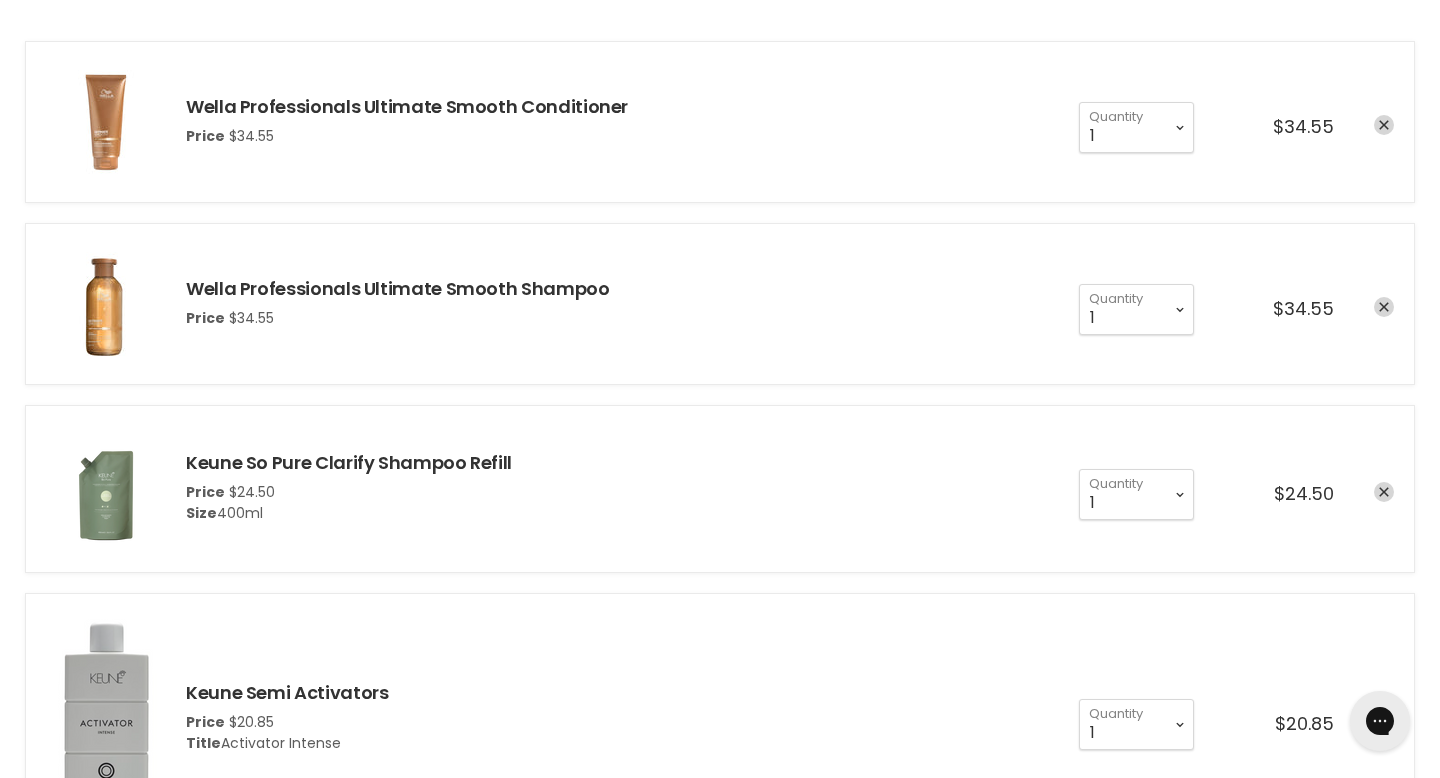 click on "1
2
3
4
5
6
7
8
9
10+
Quantity
1
Quantity
$34.55" at bounding box center (1226, 121) 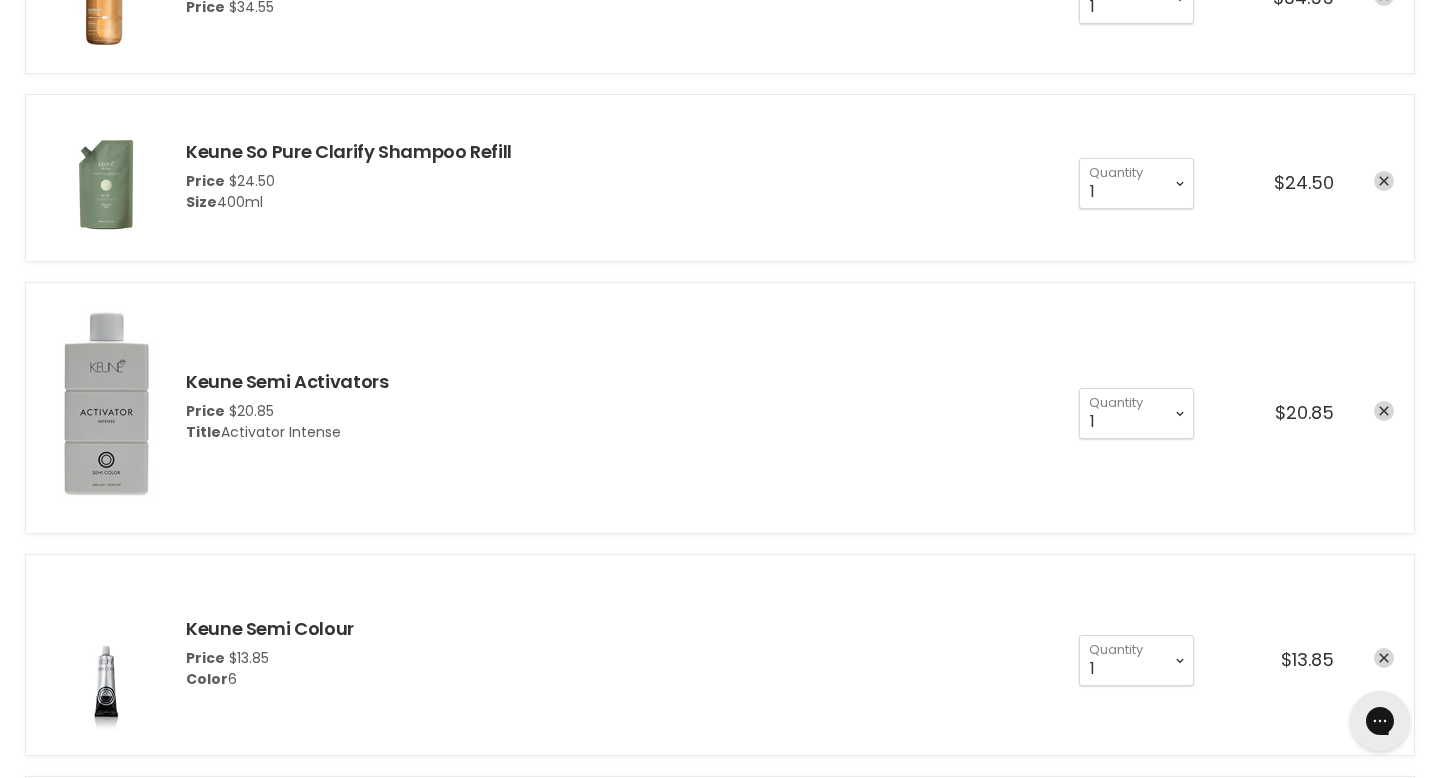 scroll, scrollTop: 679, scrollLeft: 0, axis: vertical 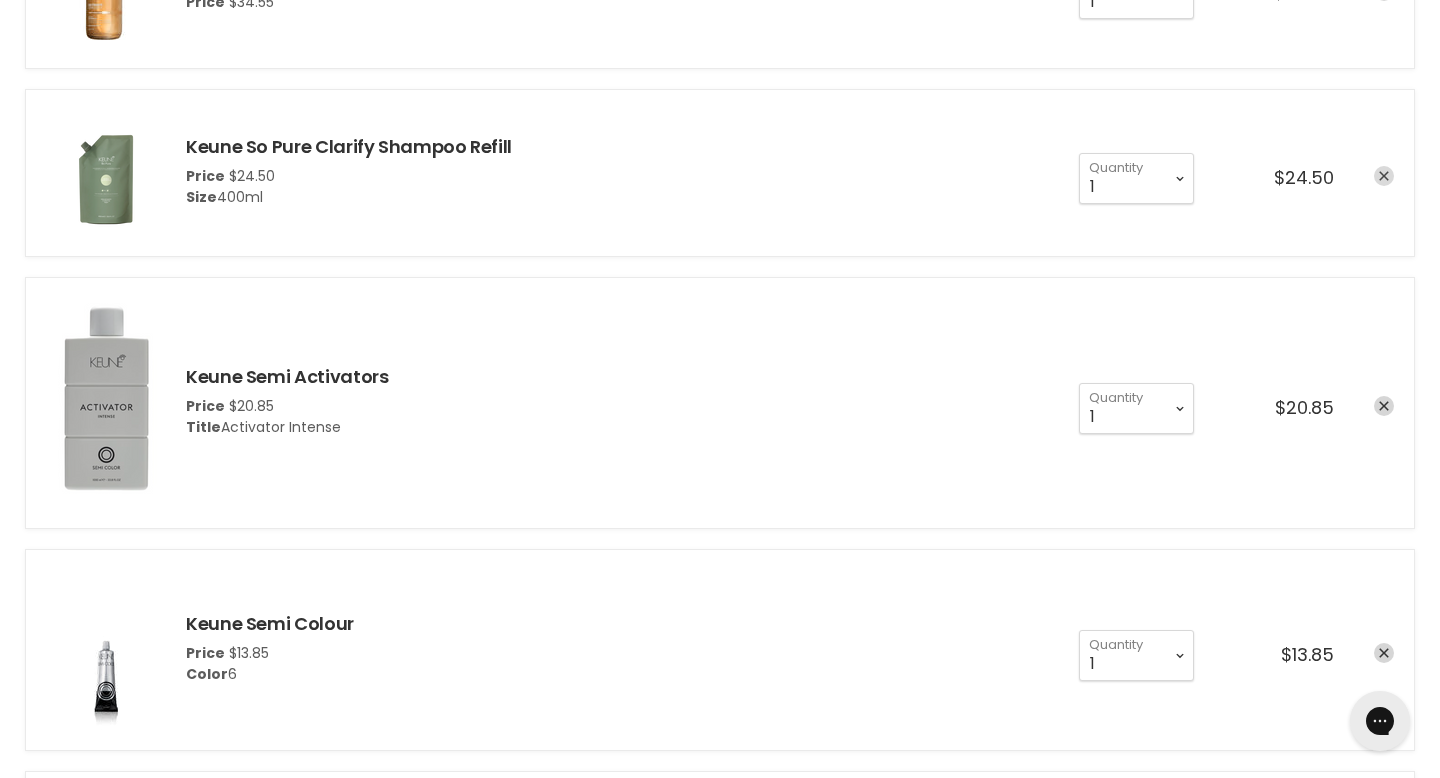 click 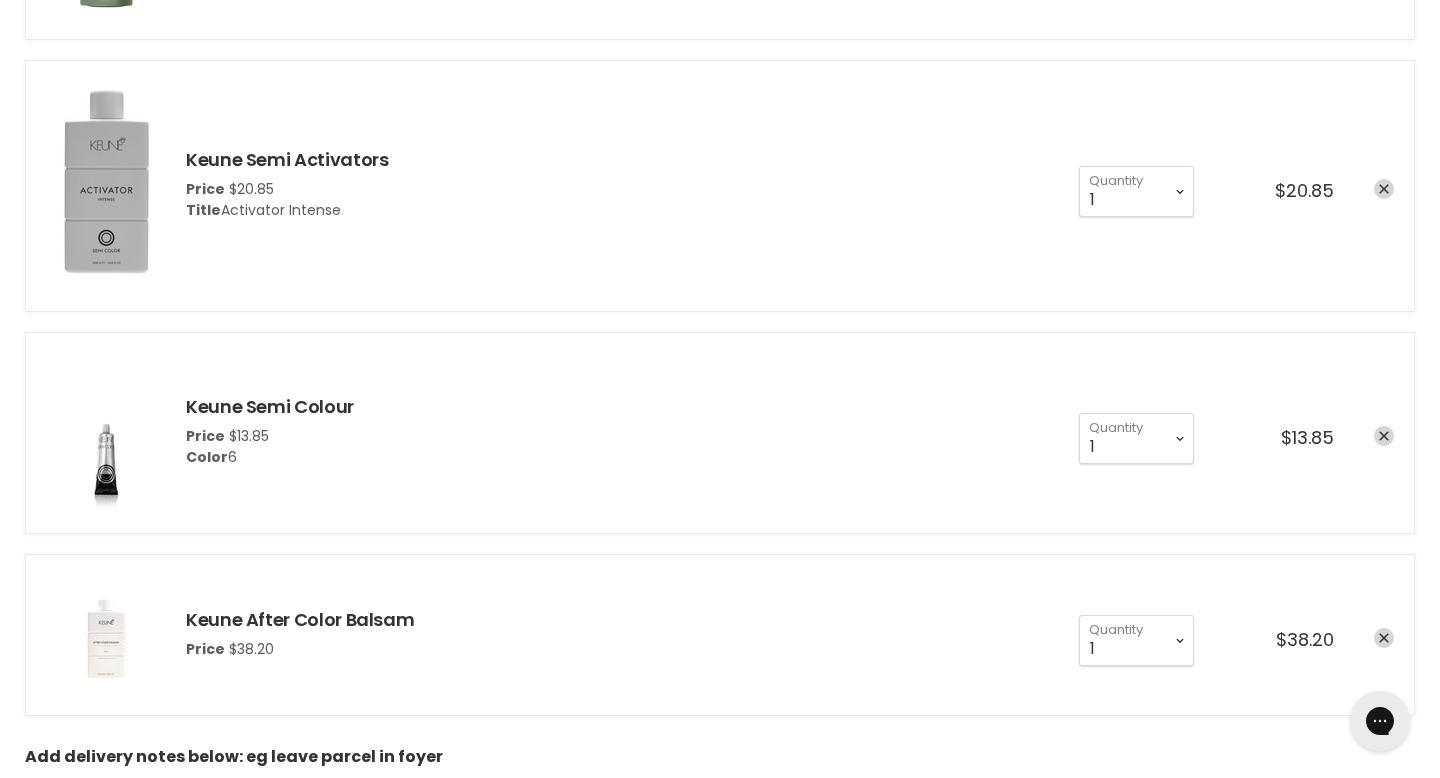 scroll, scrollTop: 898, scrollLeft: 0, axis: vertical 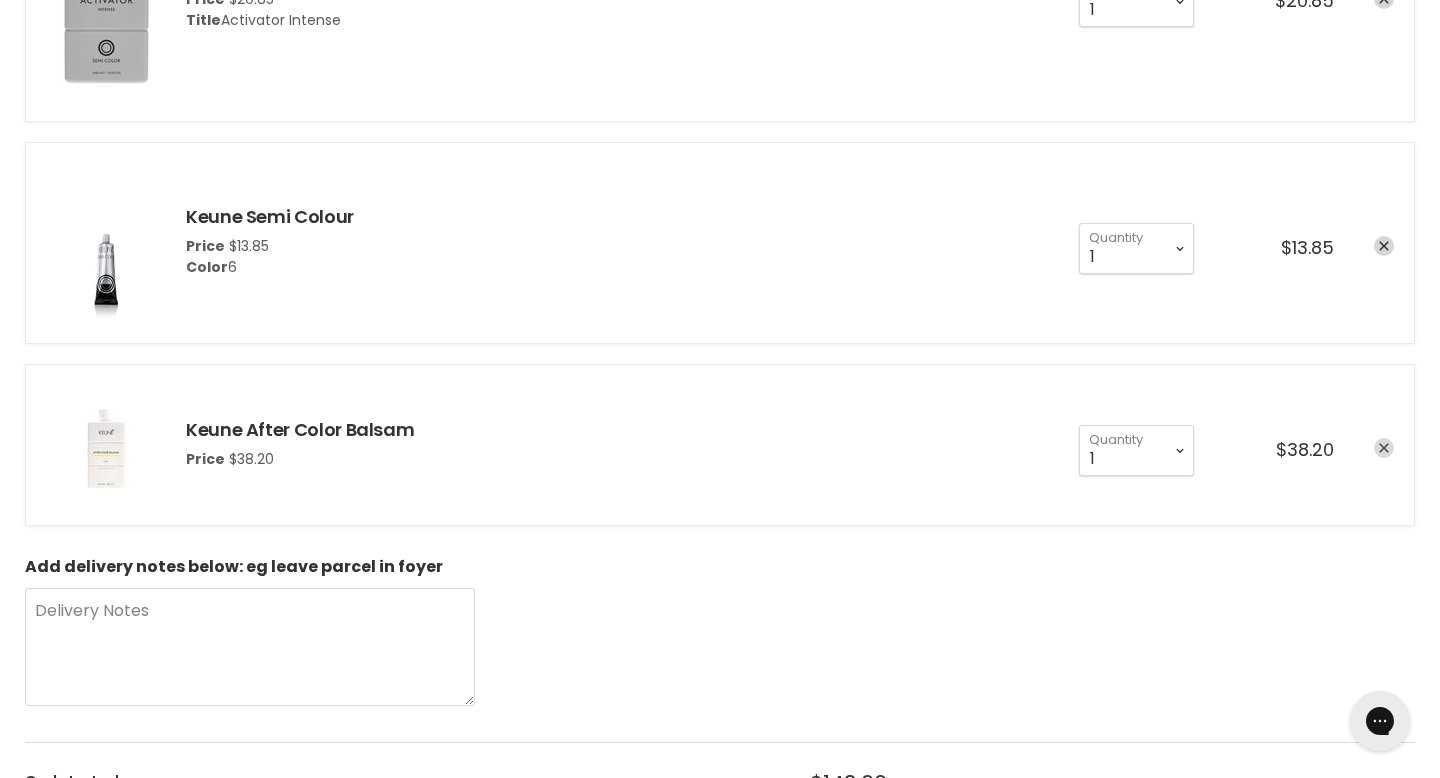 click at bounding box center [1384, 448] 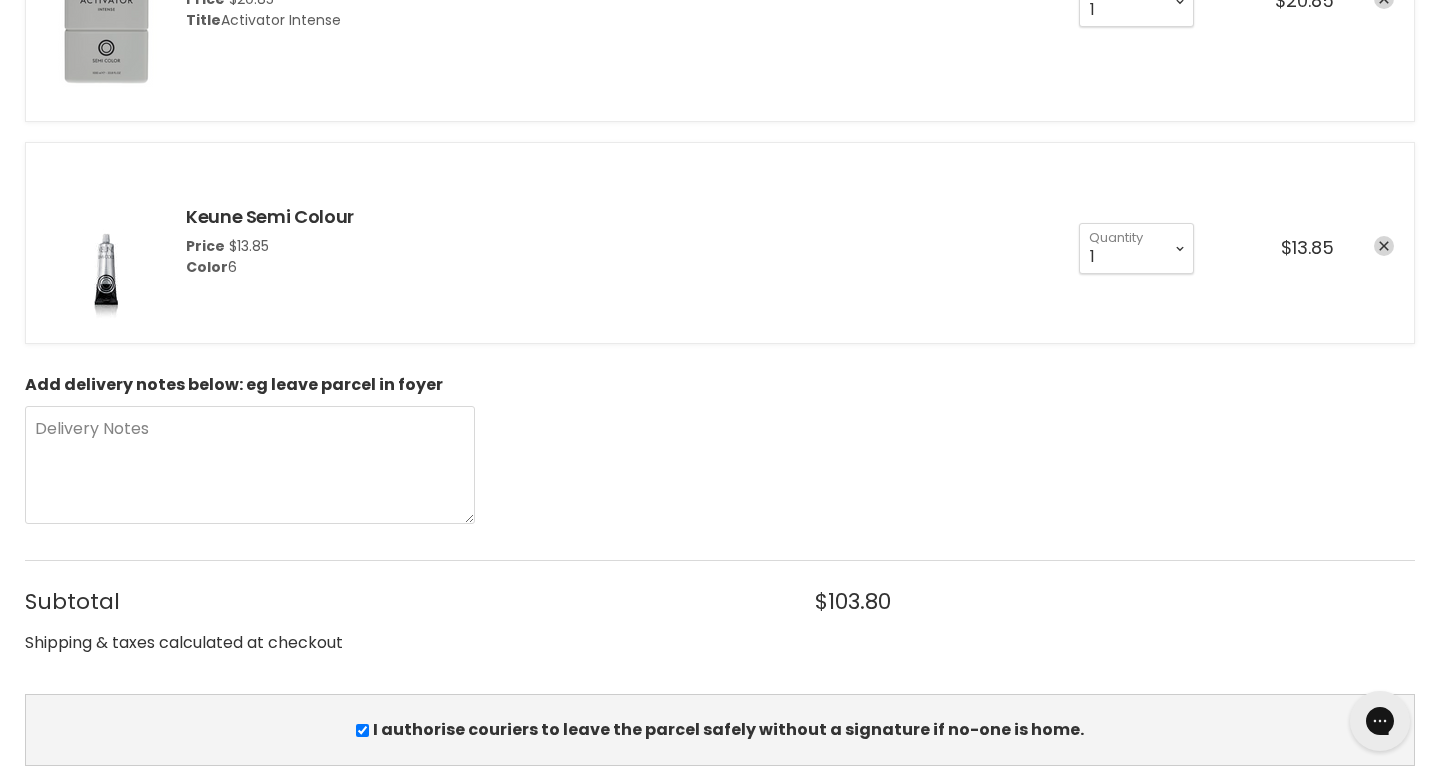 scroll, scrollTop: 0, scrollLeft: 0, axis: both 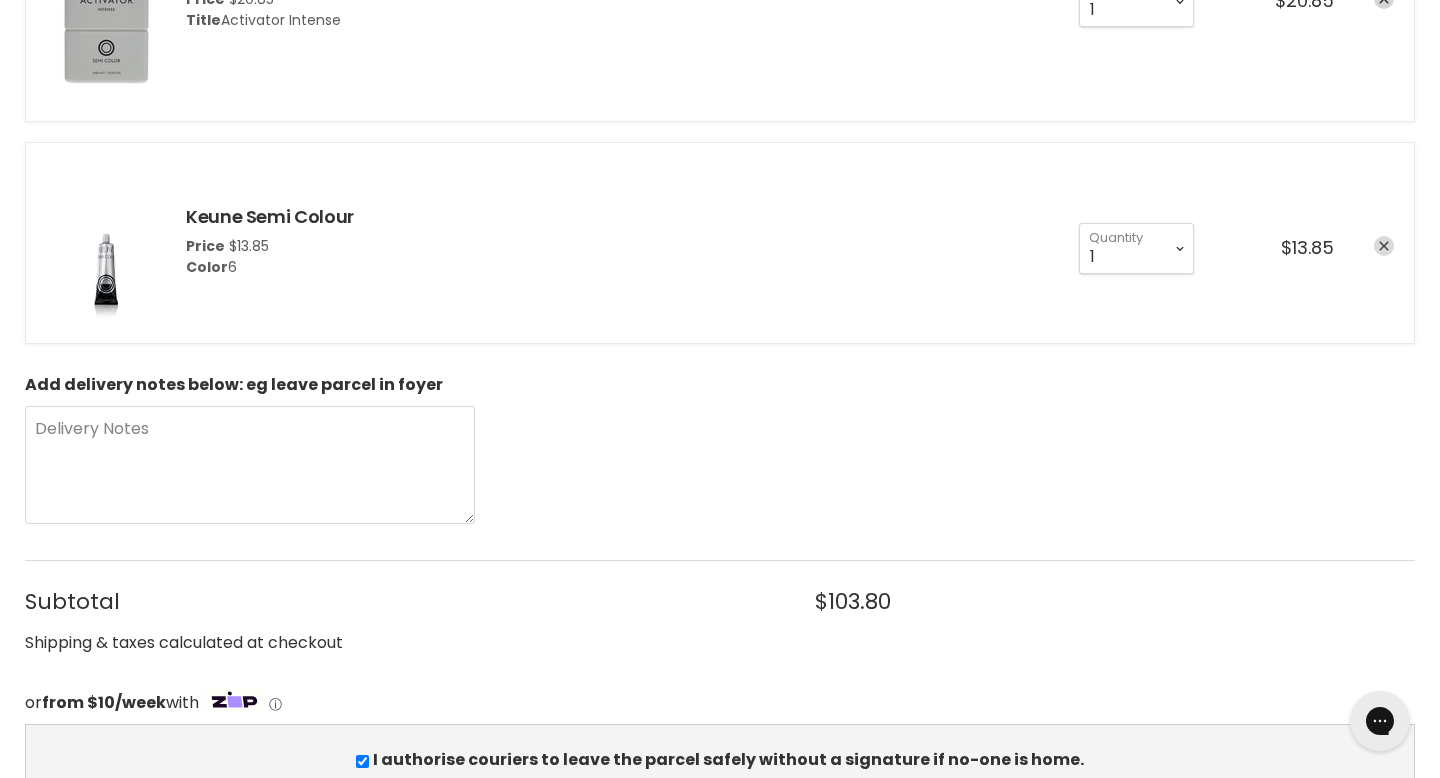 click 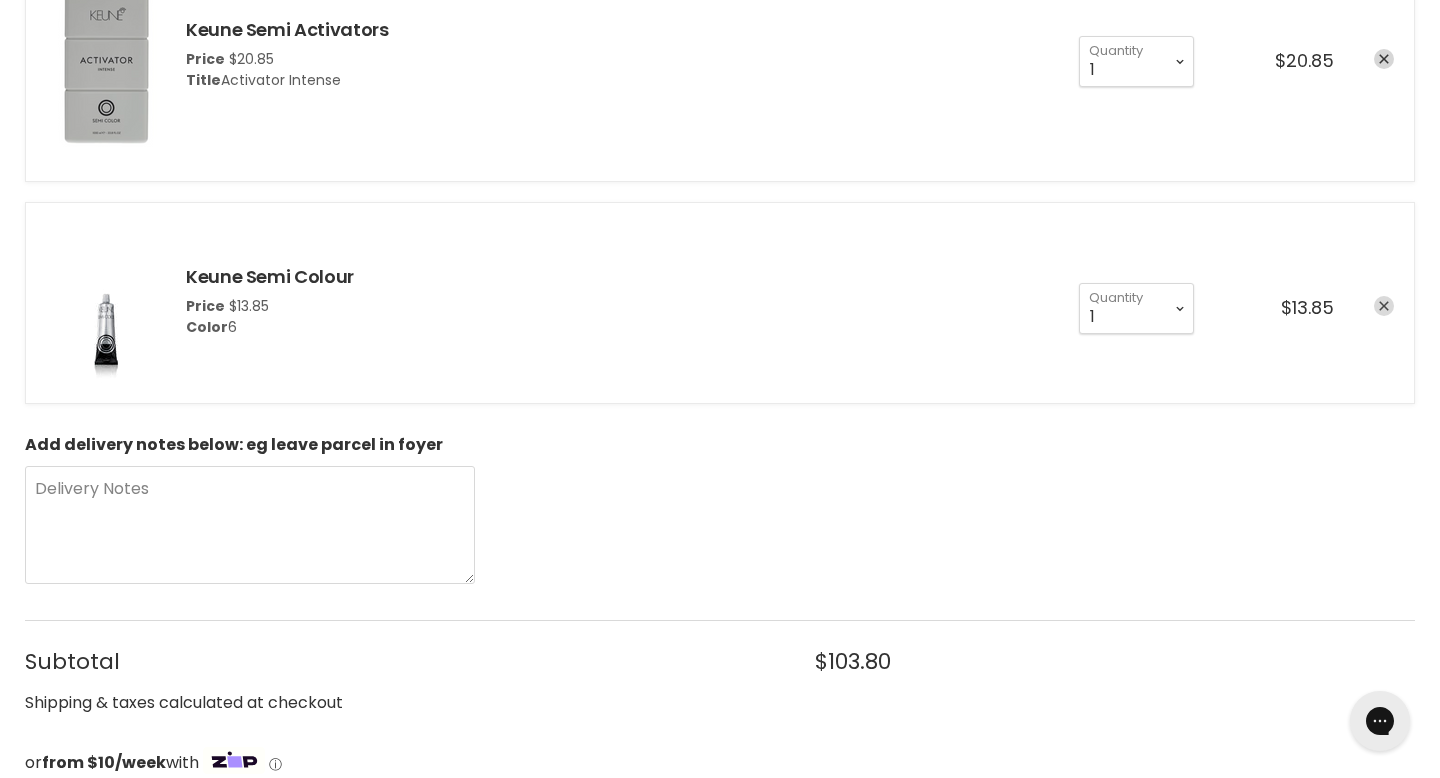 scroll, scrollTop: 668, scrollLeft: 0, axis: vertical 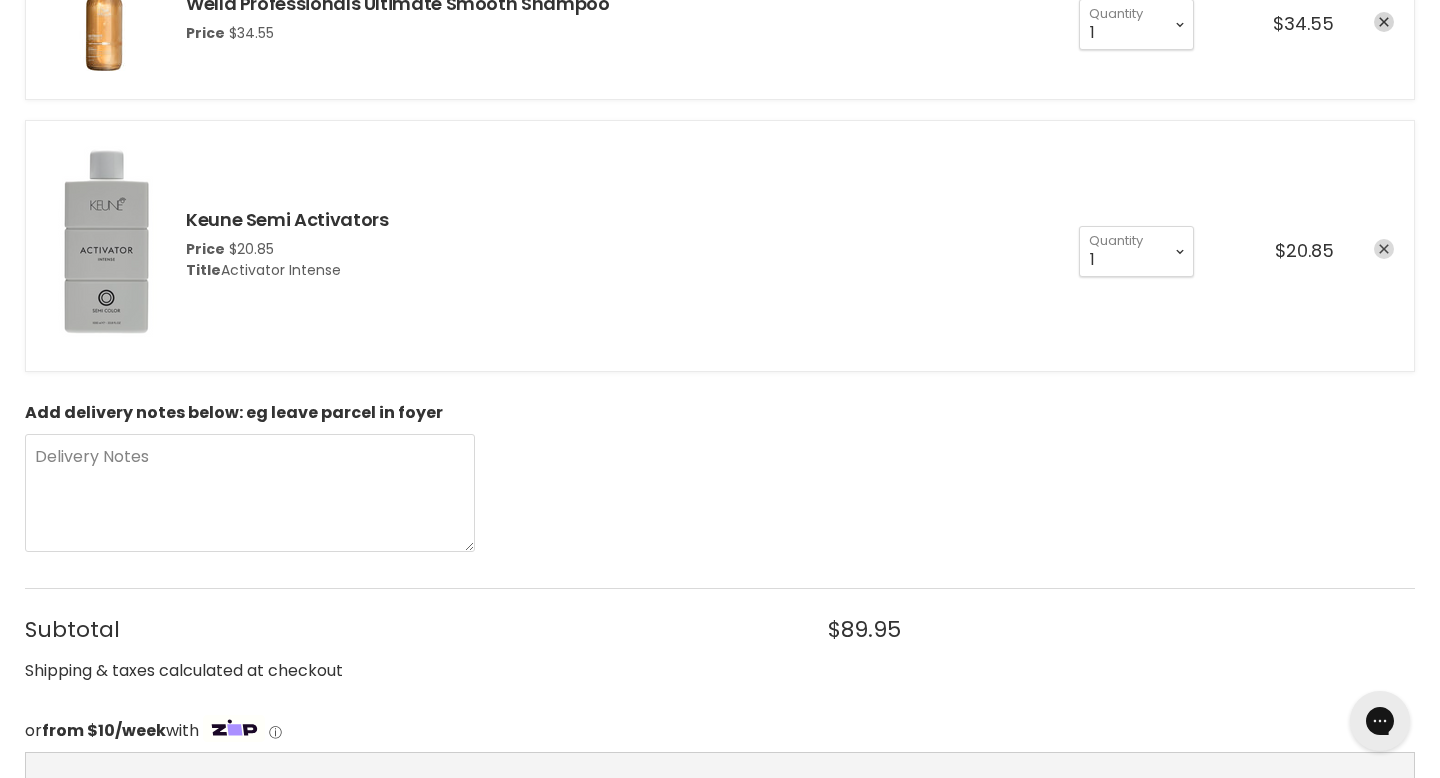 click 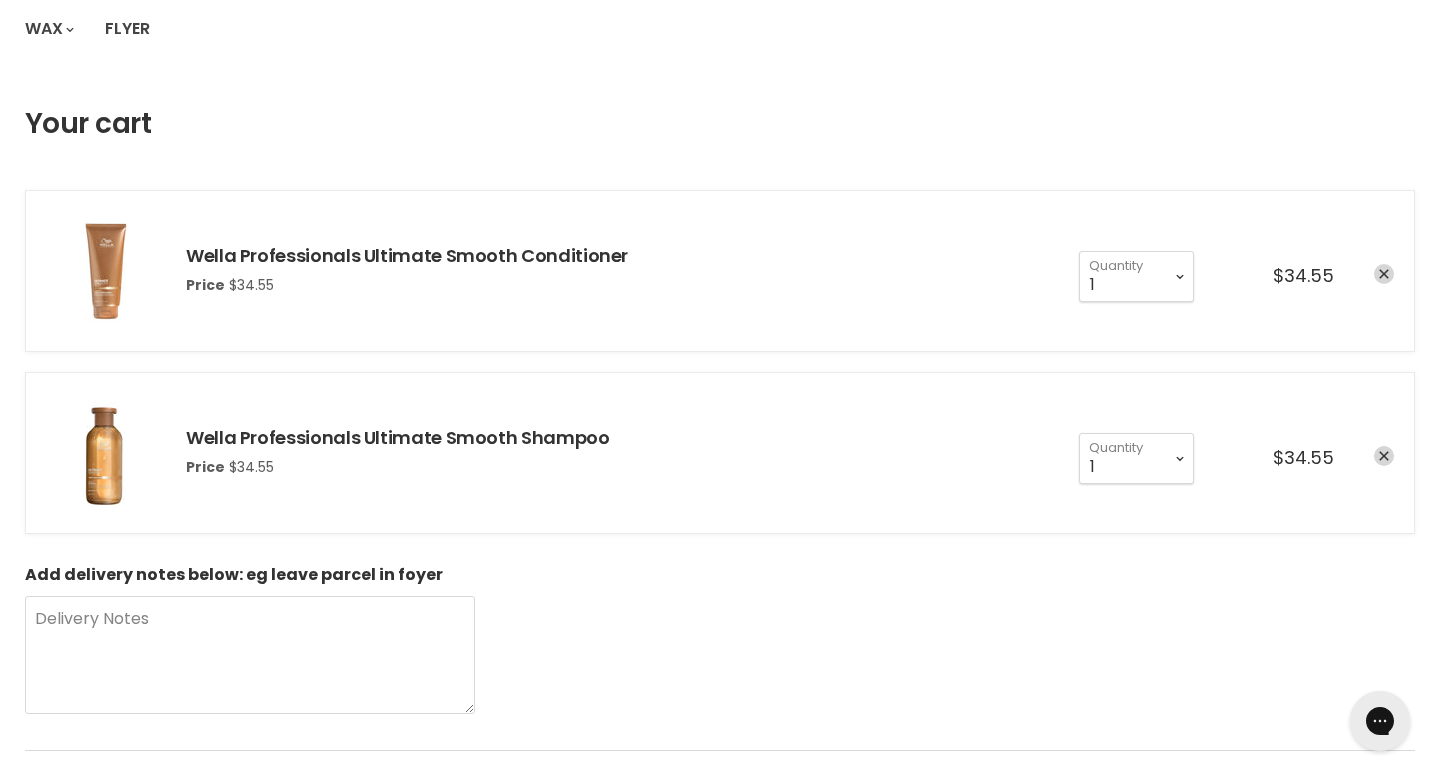 scroll, scrollTop: 0, scrollLeft: 0, axis: both 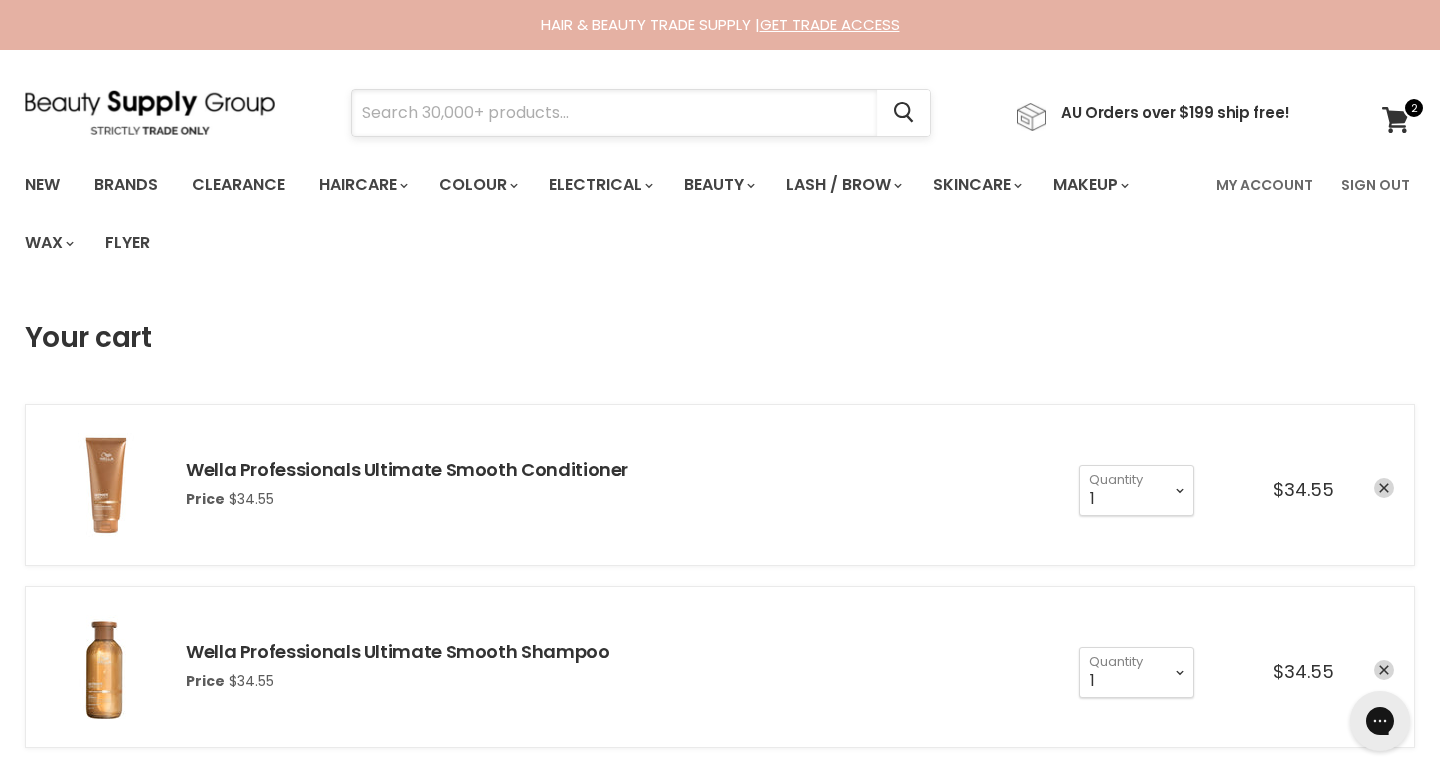 click at bounding box center [614, 113] 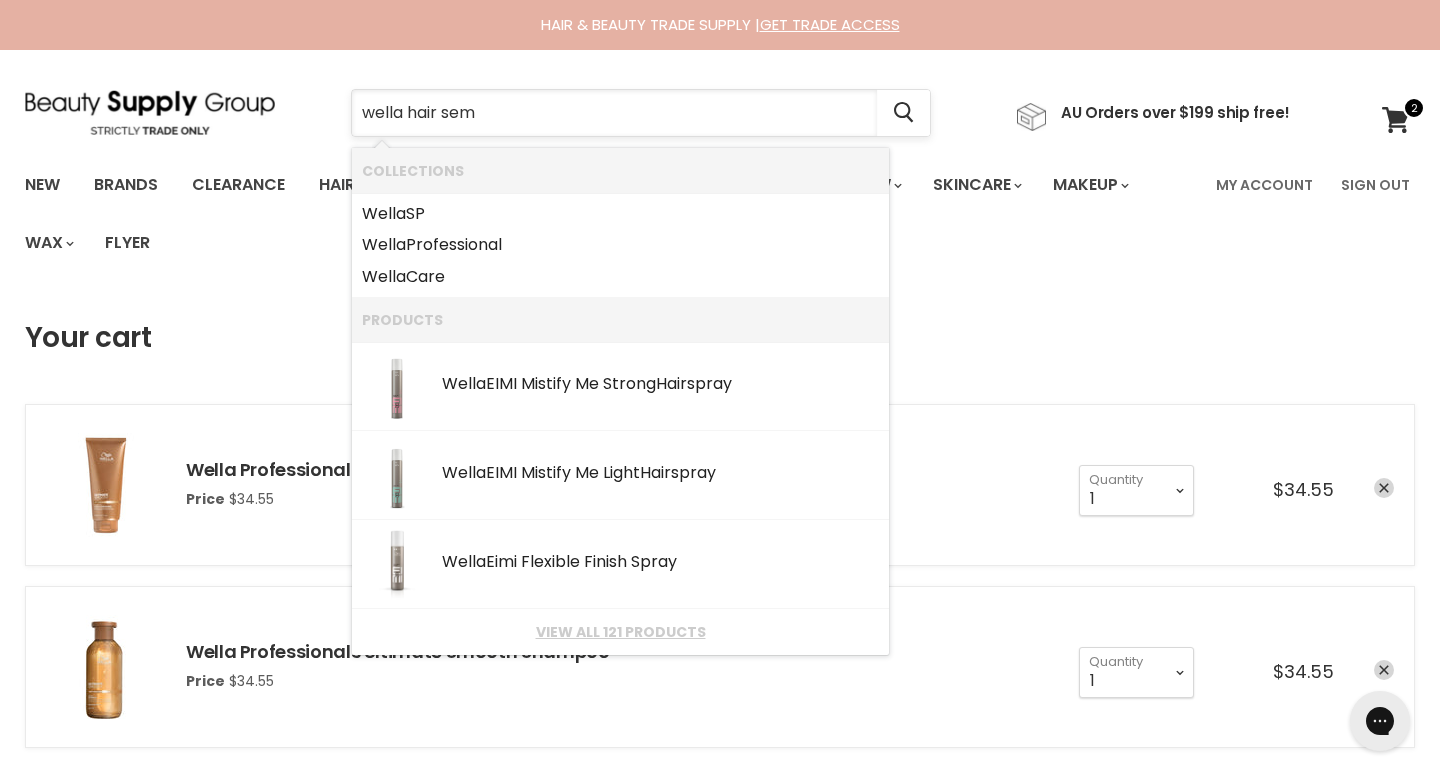 type on "wella hair semi" 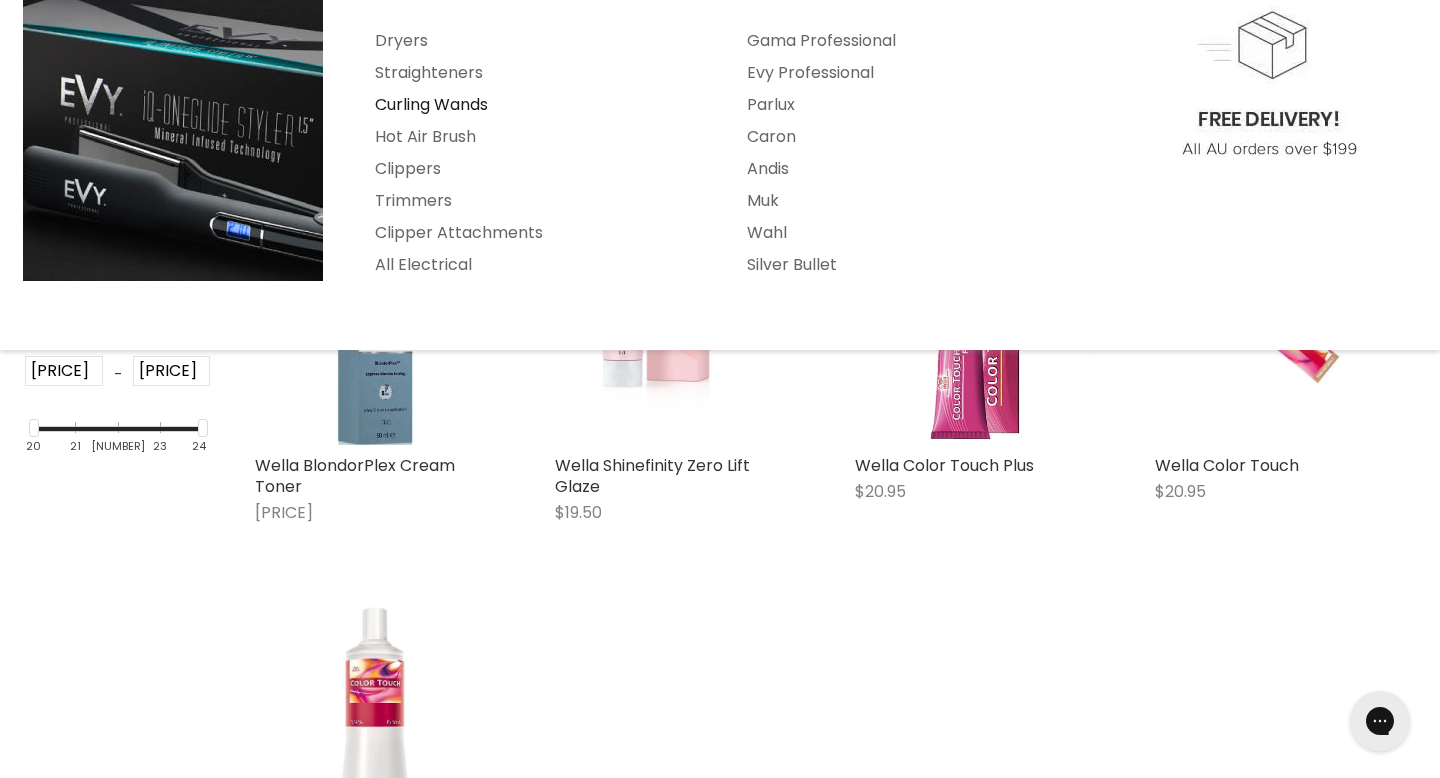scroll, scrollTop: 393, scrollLeft: 0, axis: vertical 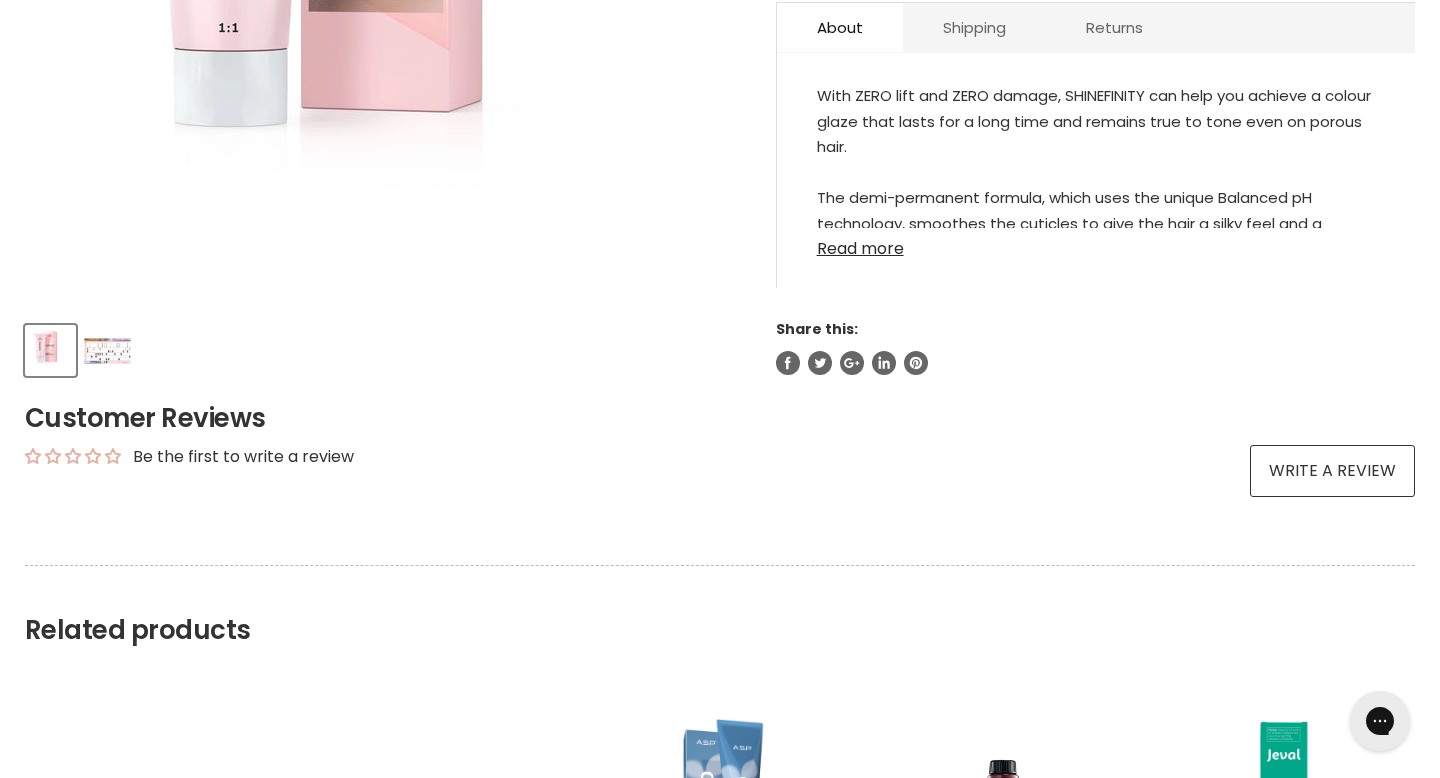 click on "Read more" at bounding box center [1096, 243] 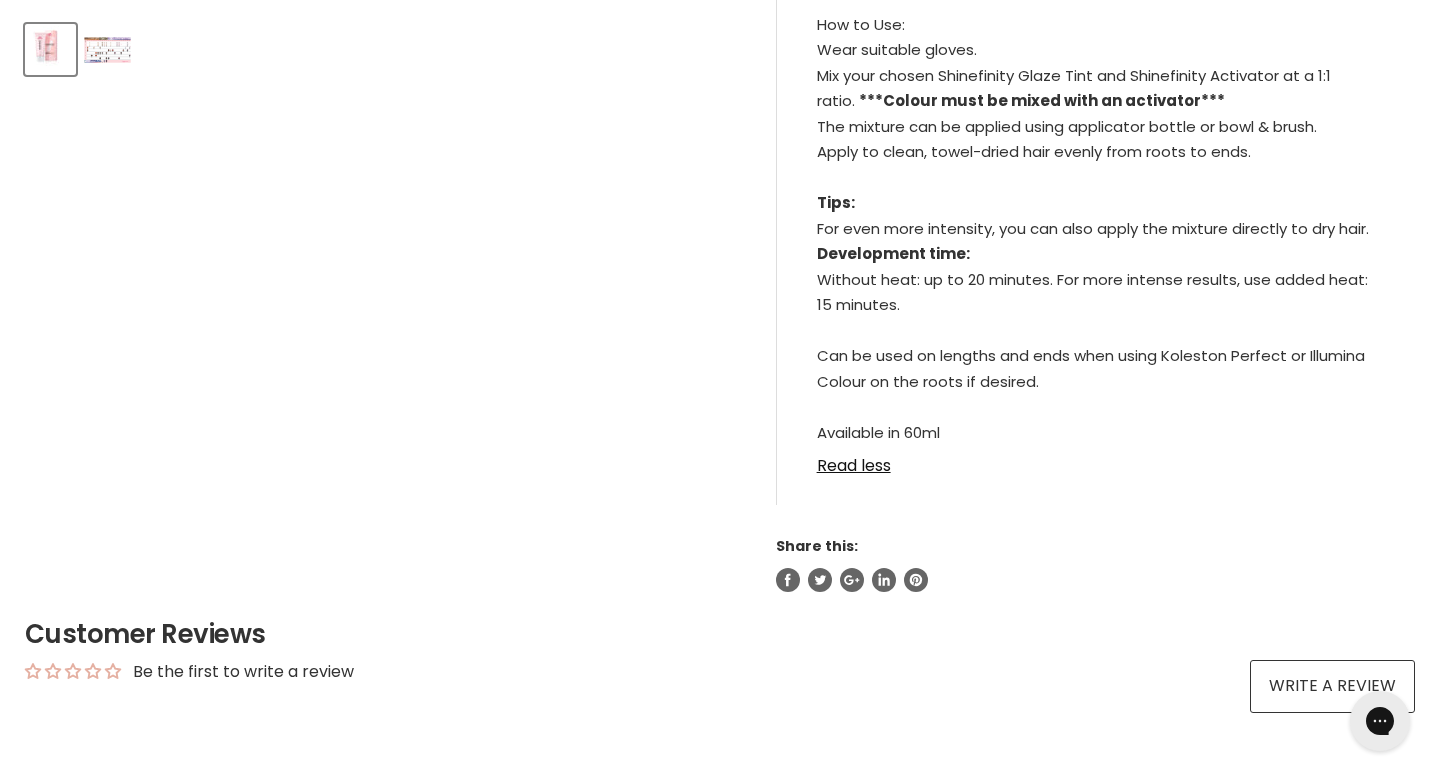 scroll, scrollTop: 1017, scrollLeft: 0, axis: vertical 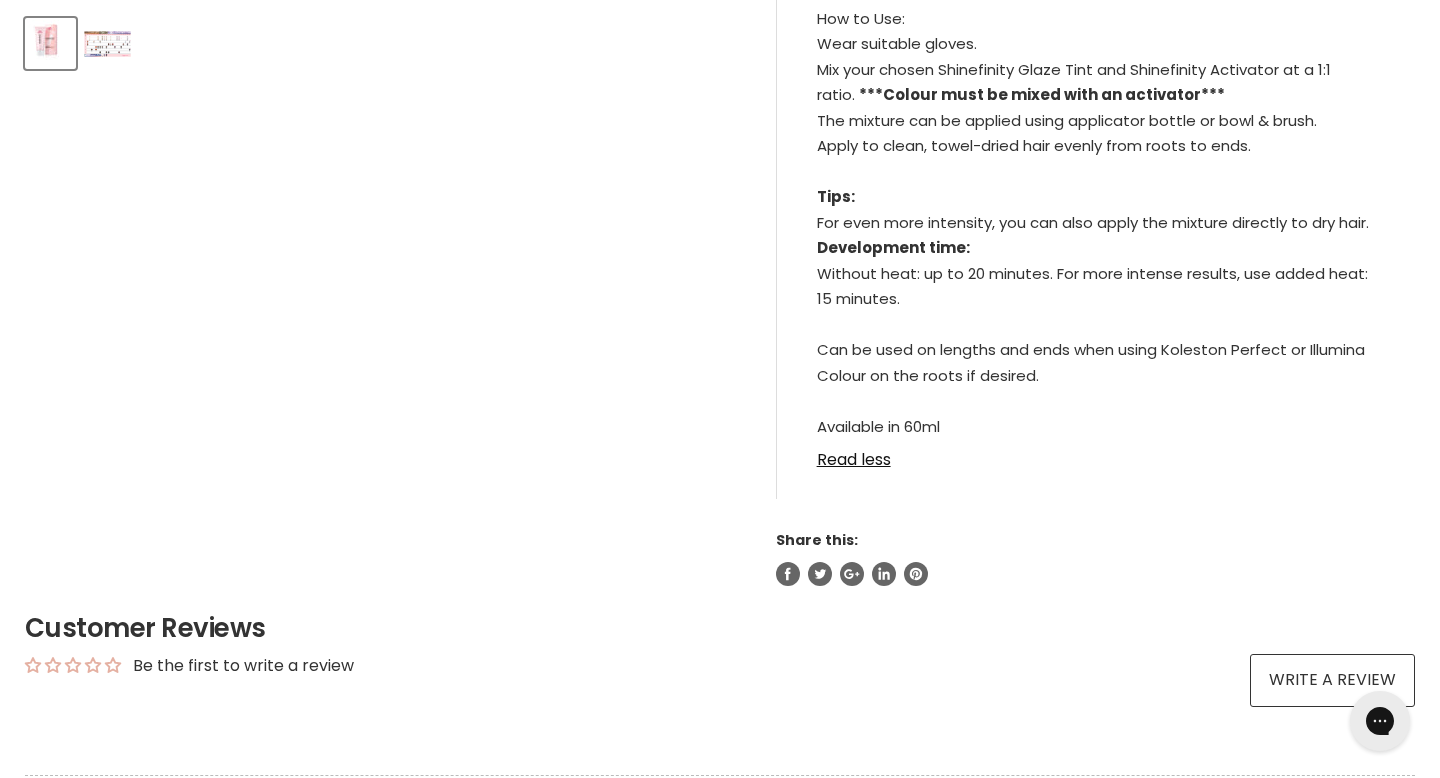 click on "Can be used on lengths and ends when using Koleston Perfect or Illumina Colour on the roots if desired." at bounding box center [1091, 362] 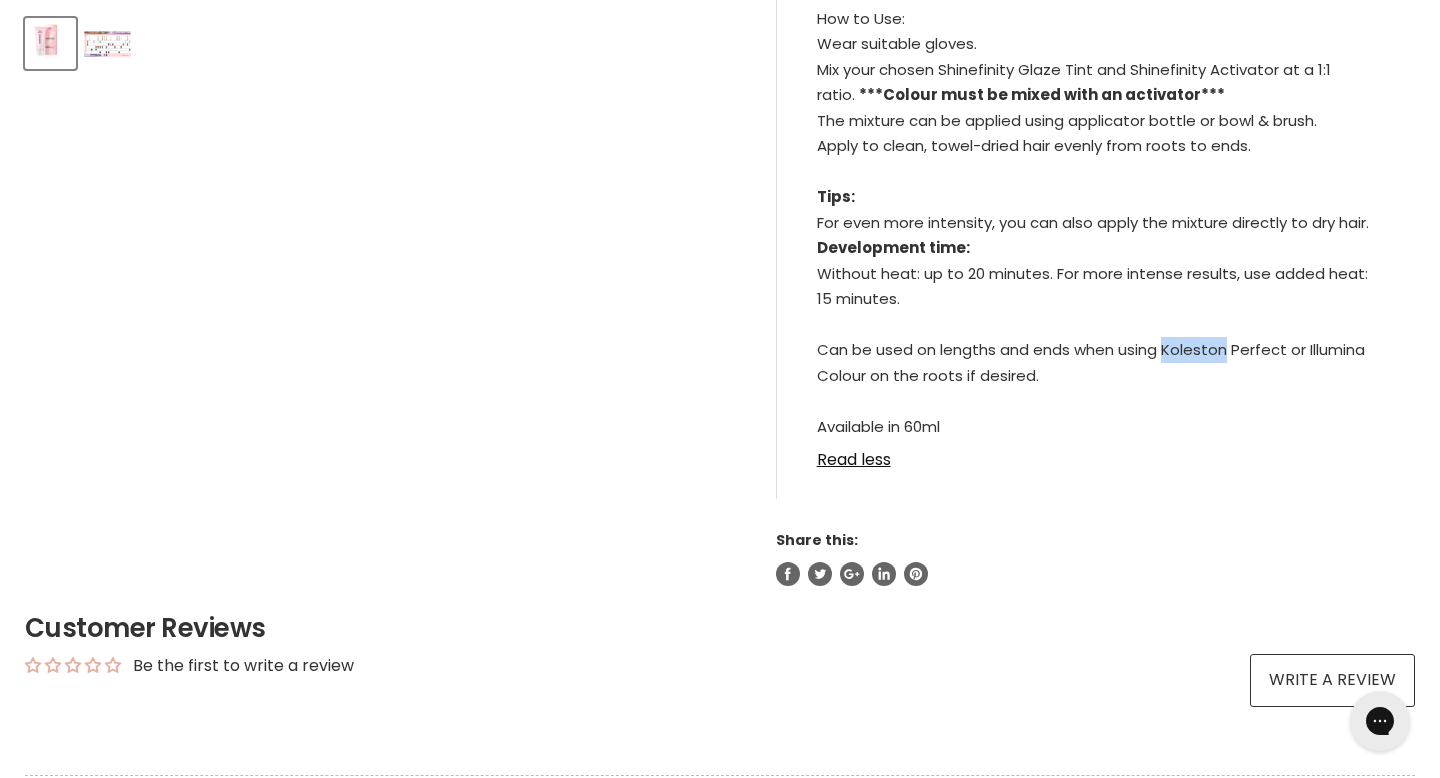 click on "Can be used on lengths and ends when using Koleston Perfect or Illumina Colour on the roots if desired." at bounding box center (1091, 362) 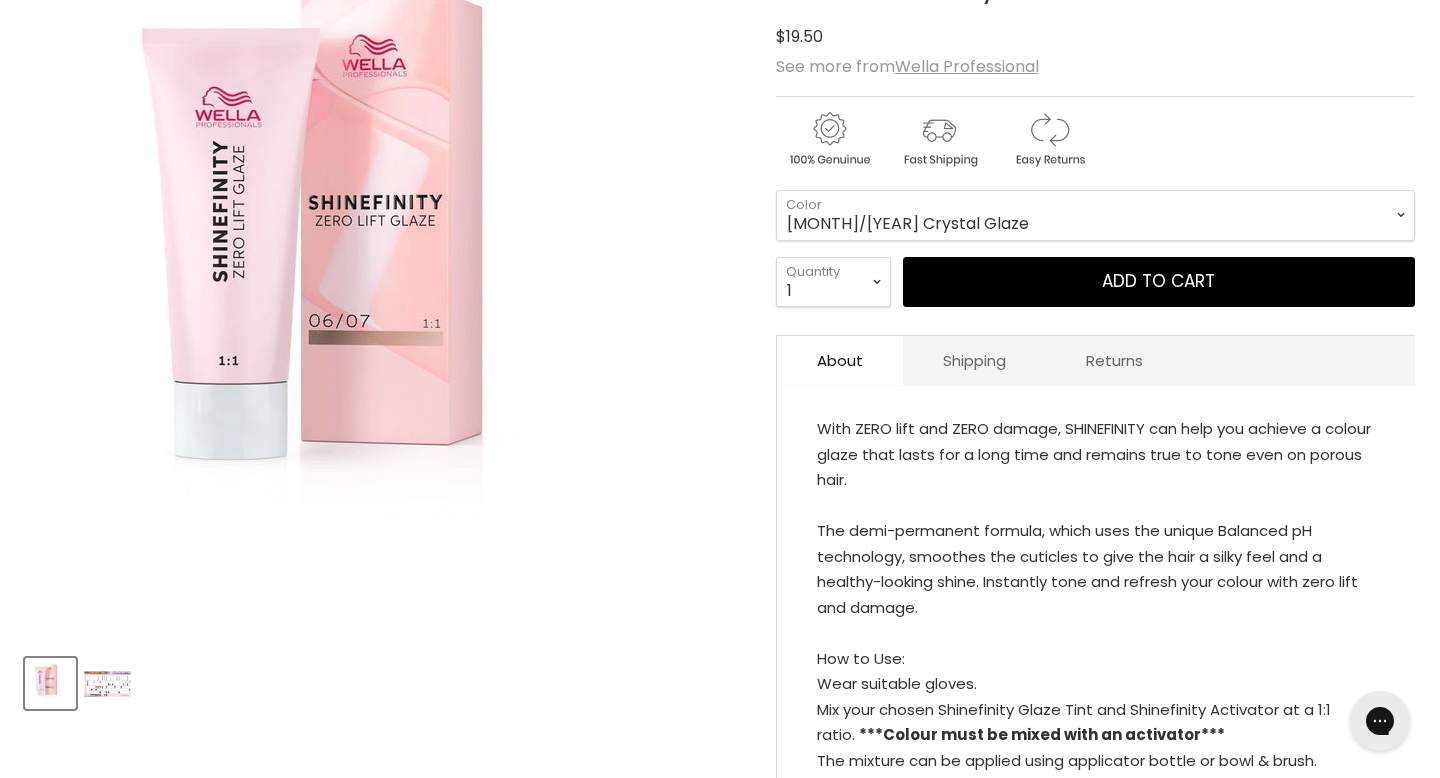 scroll, scrollTop: 0, scrollLeft: 0, axis: both 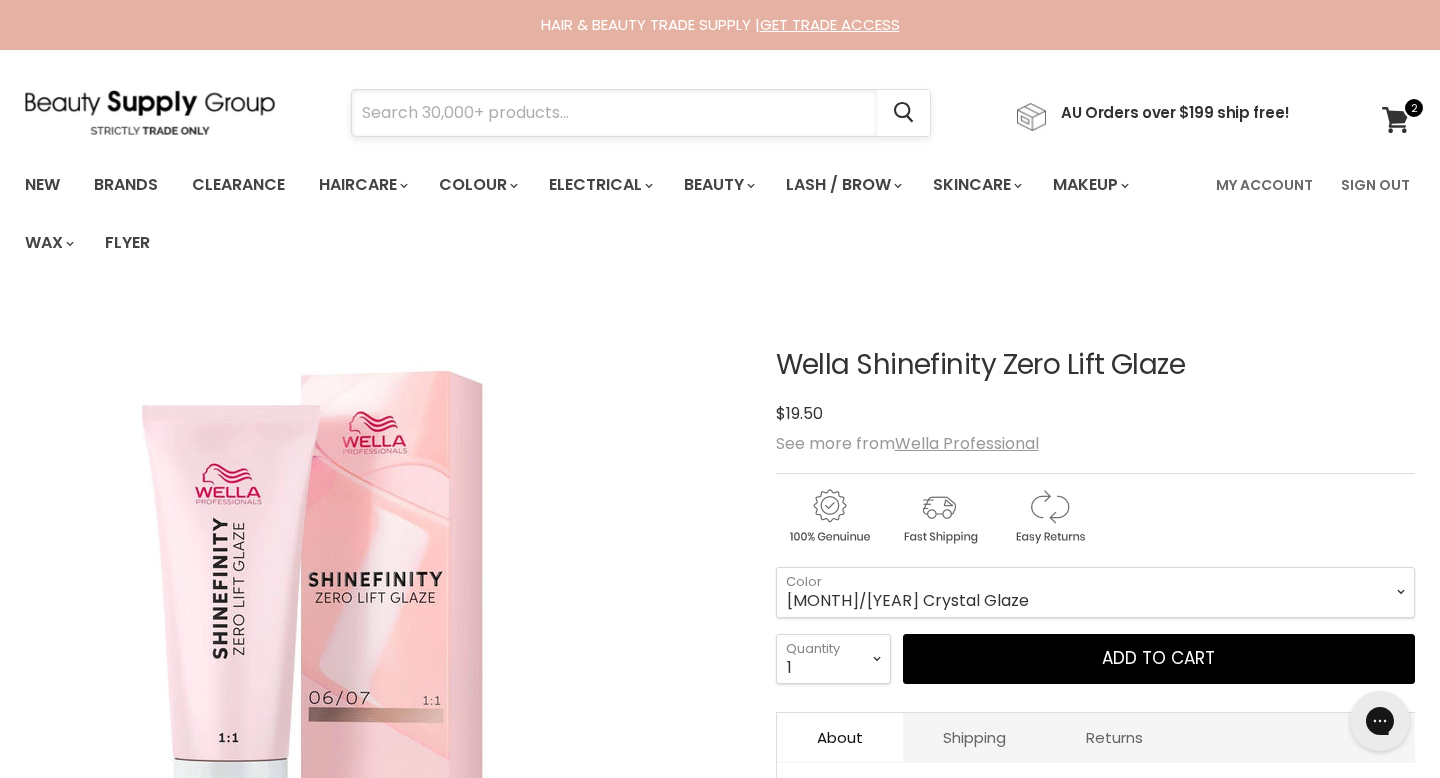 click at bounding box center [614, 113] 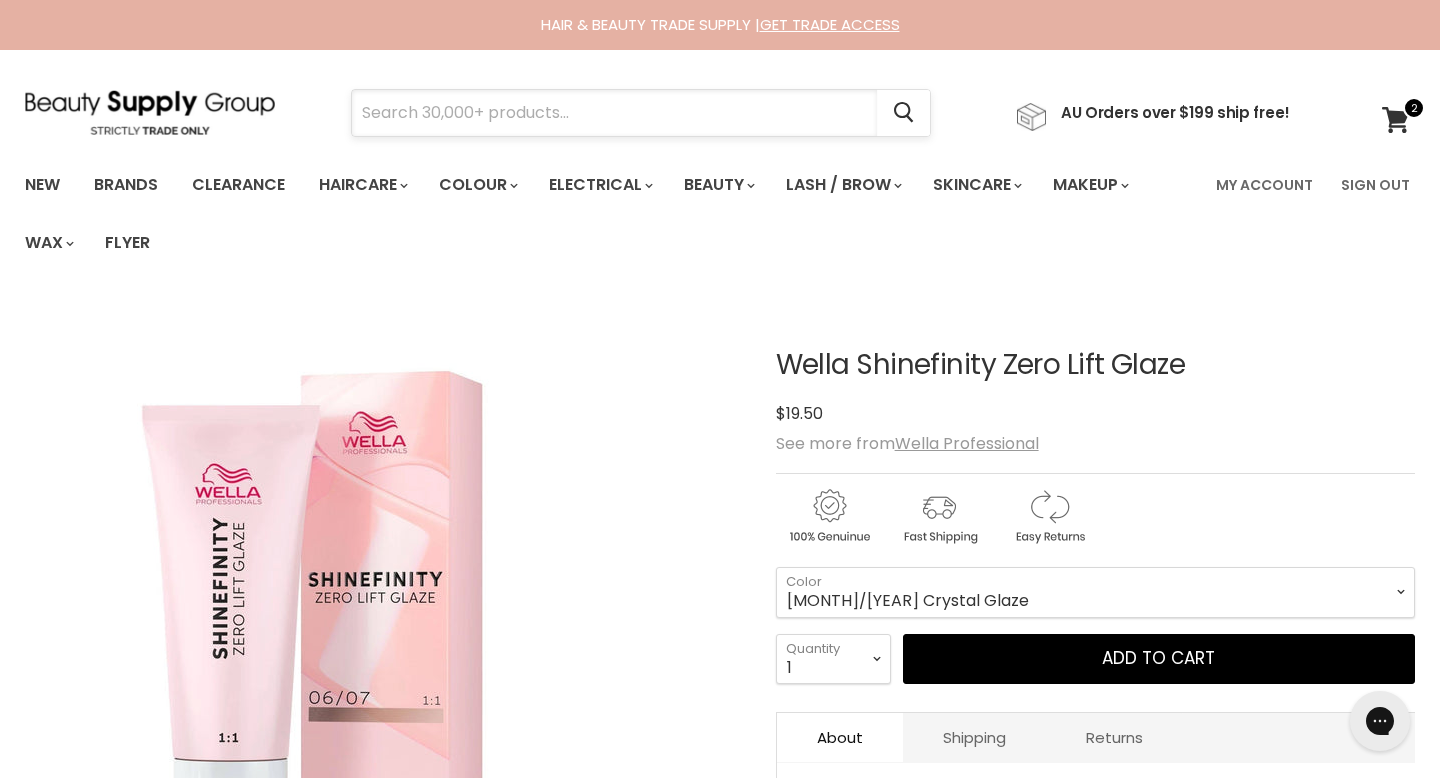 paste on "Koleston" 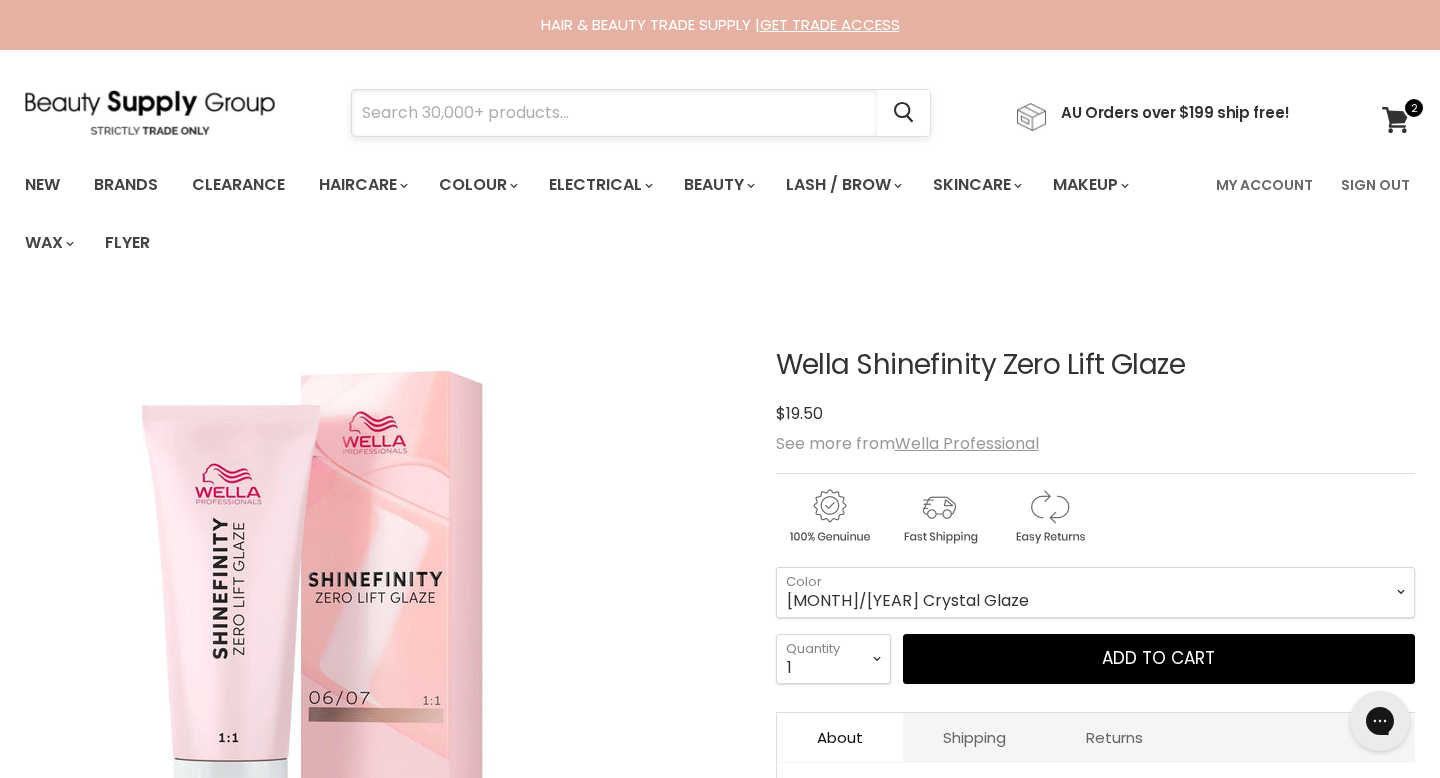 type on "Koleston" 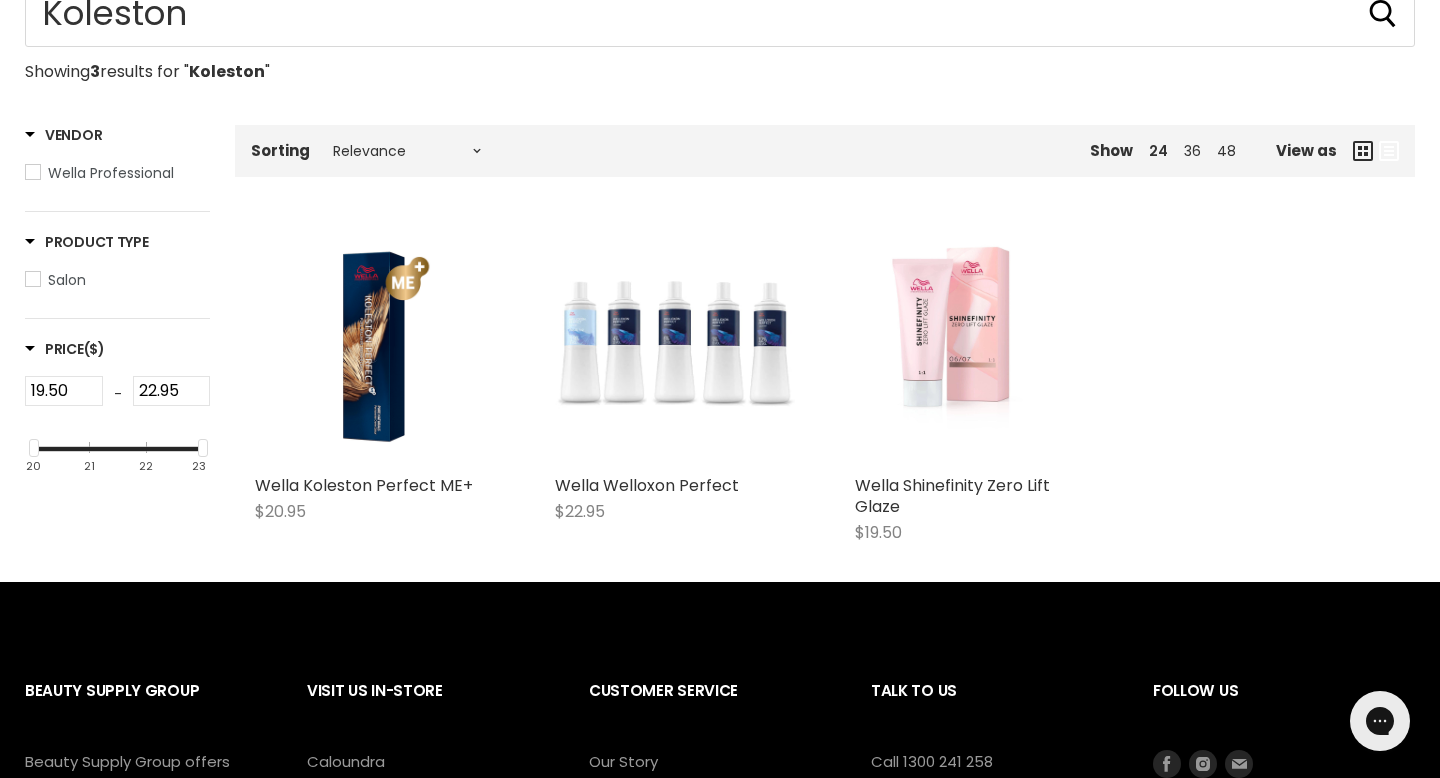 scroll, scrollTop: 320, scrollLeft: 0, axis: vertical 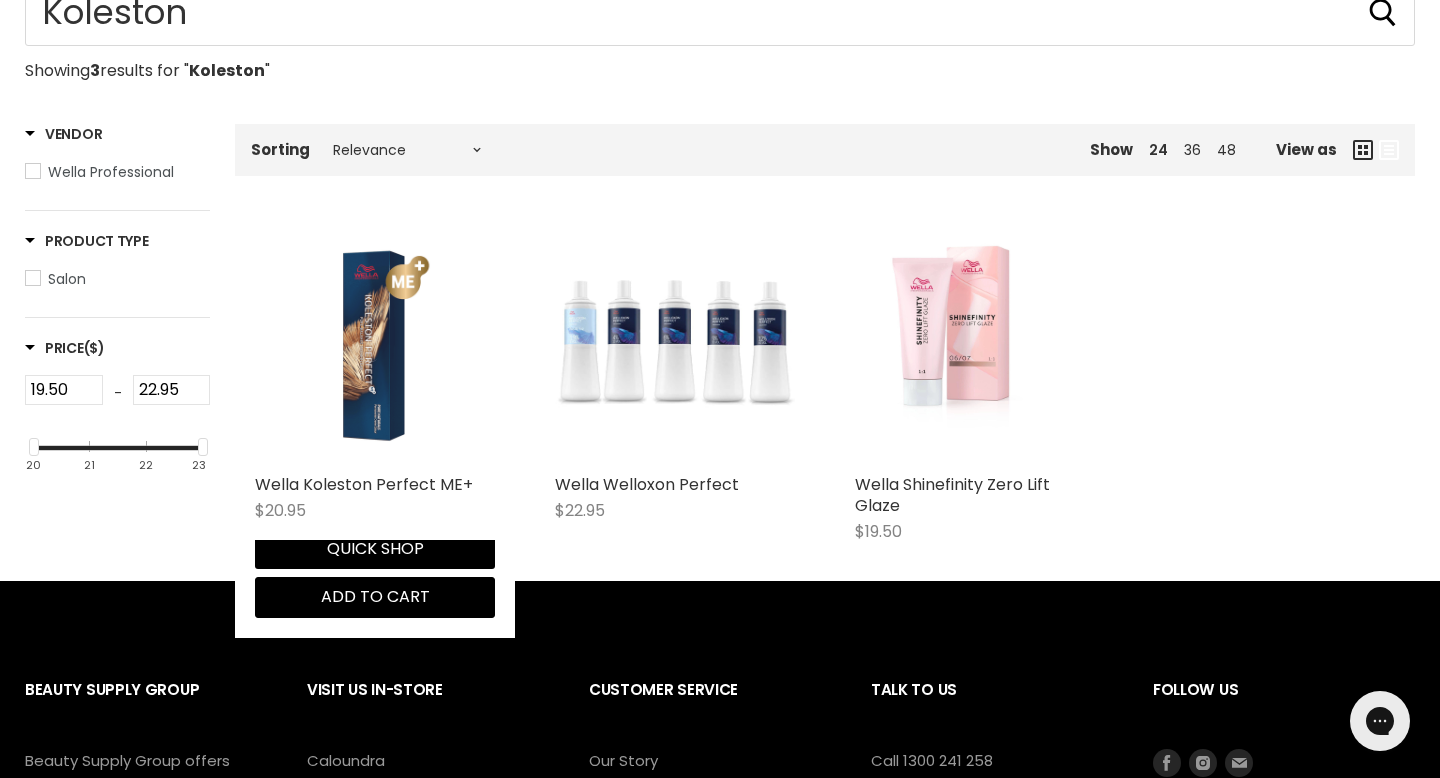 click at bounding box center (375, 344) 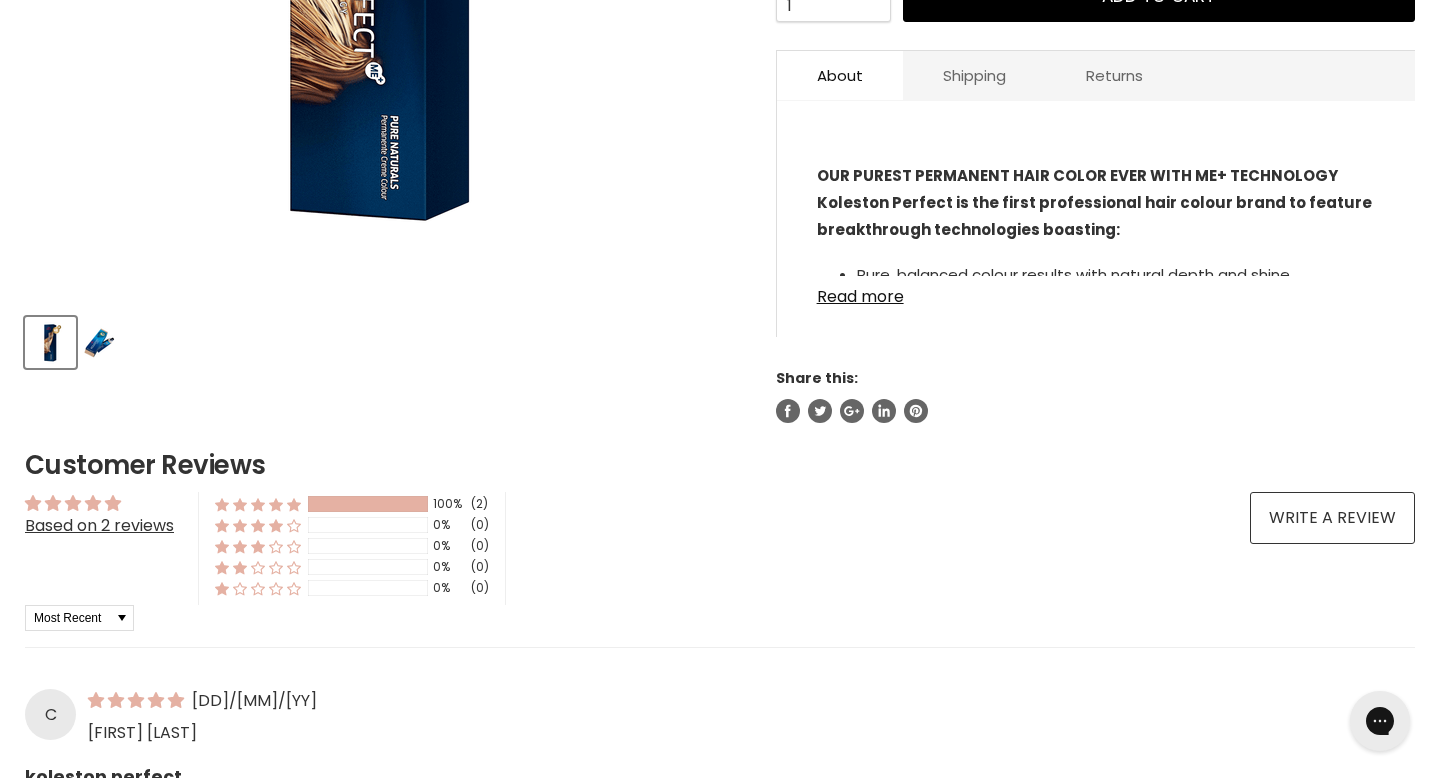 scroll, scrollTop: 724, scrollLeft: 0, axis: vertical 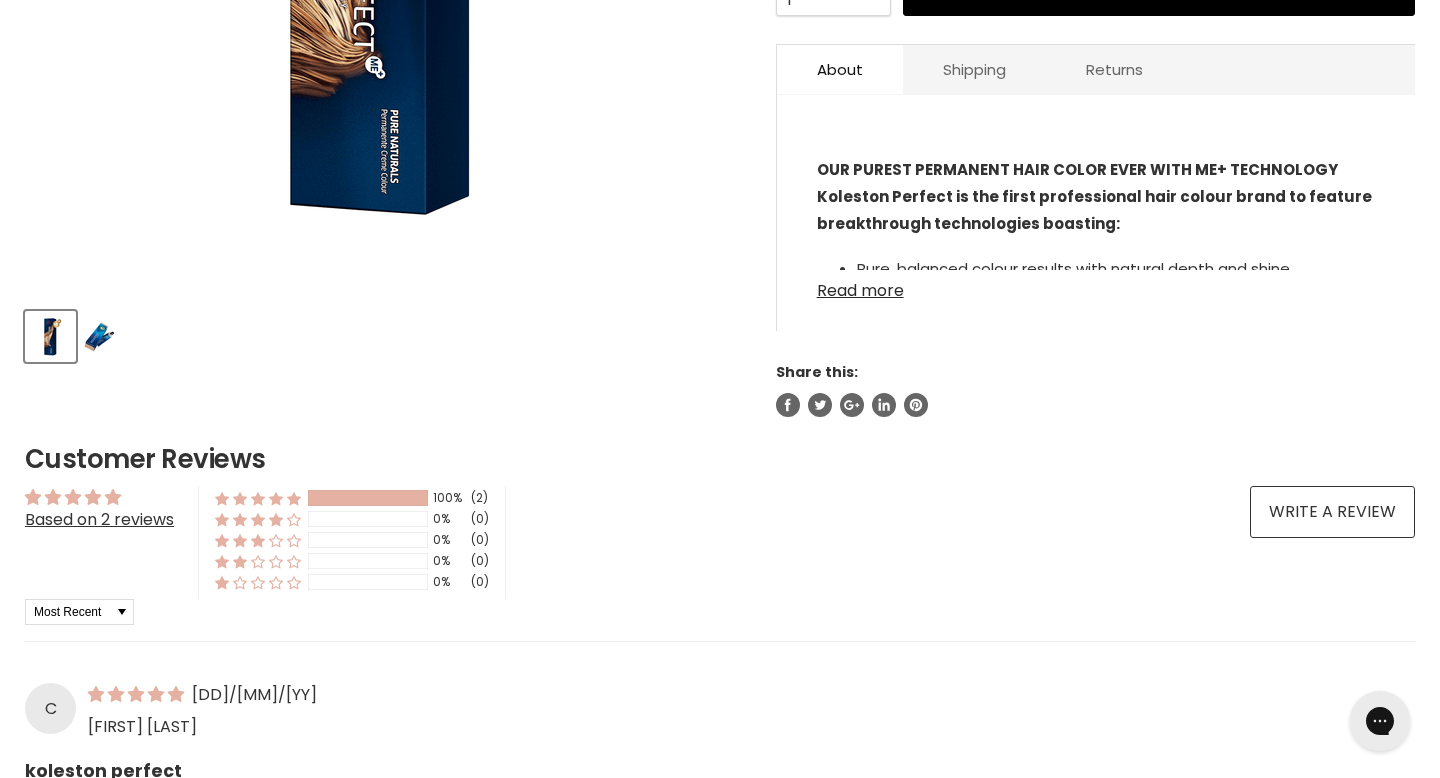 click on "Read more" at bounding box center [1096, 285] 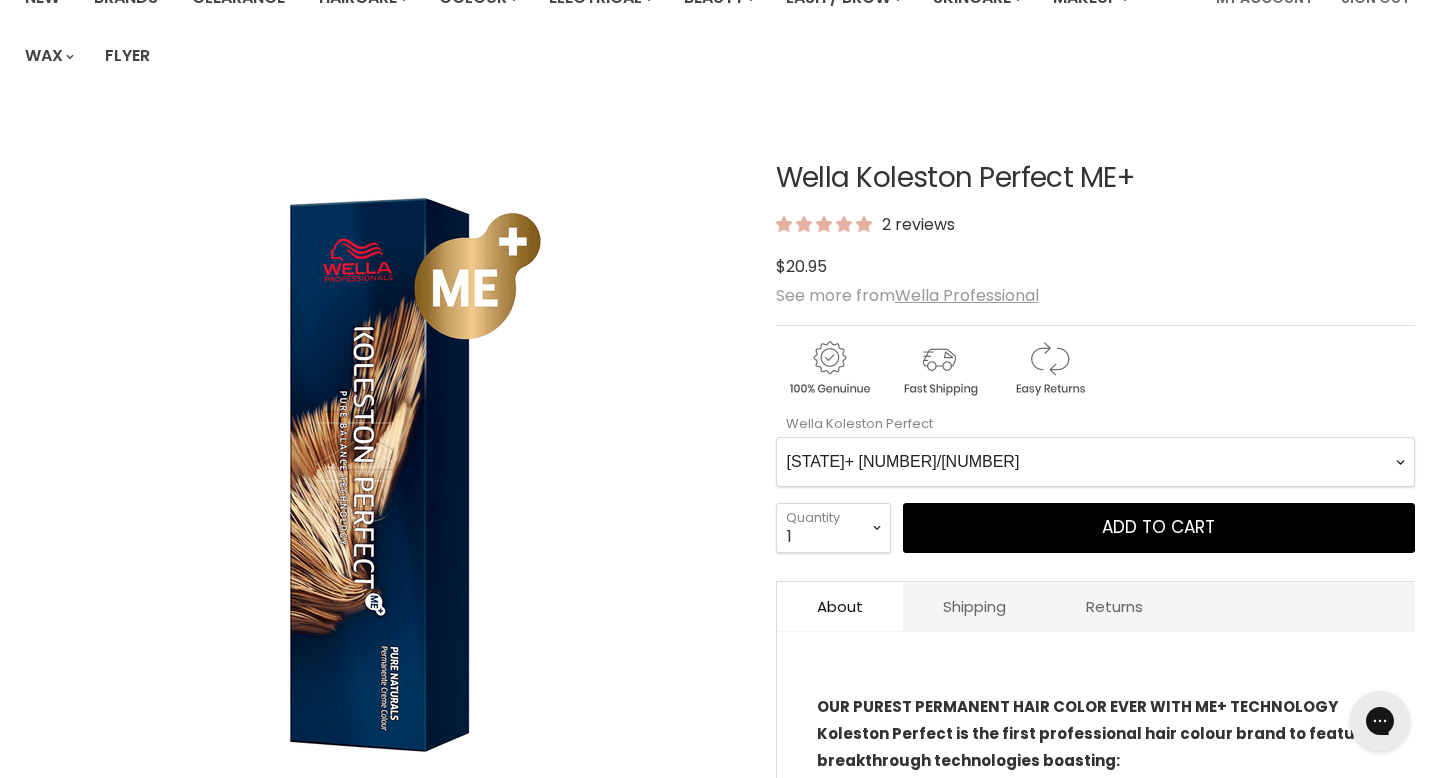 scroll, scrollTop: 0, scrollLeft: 0, axis: both 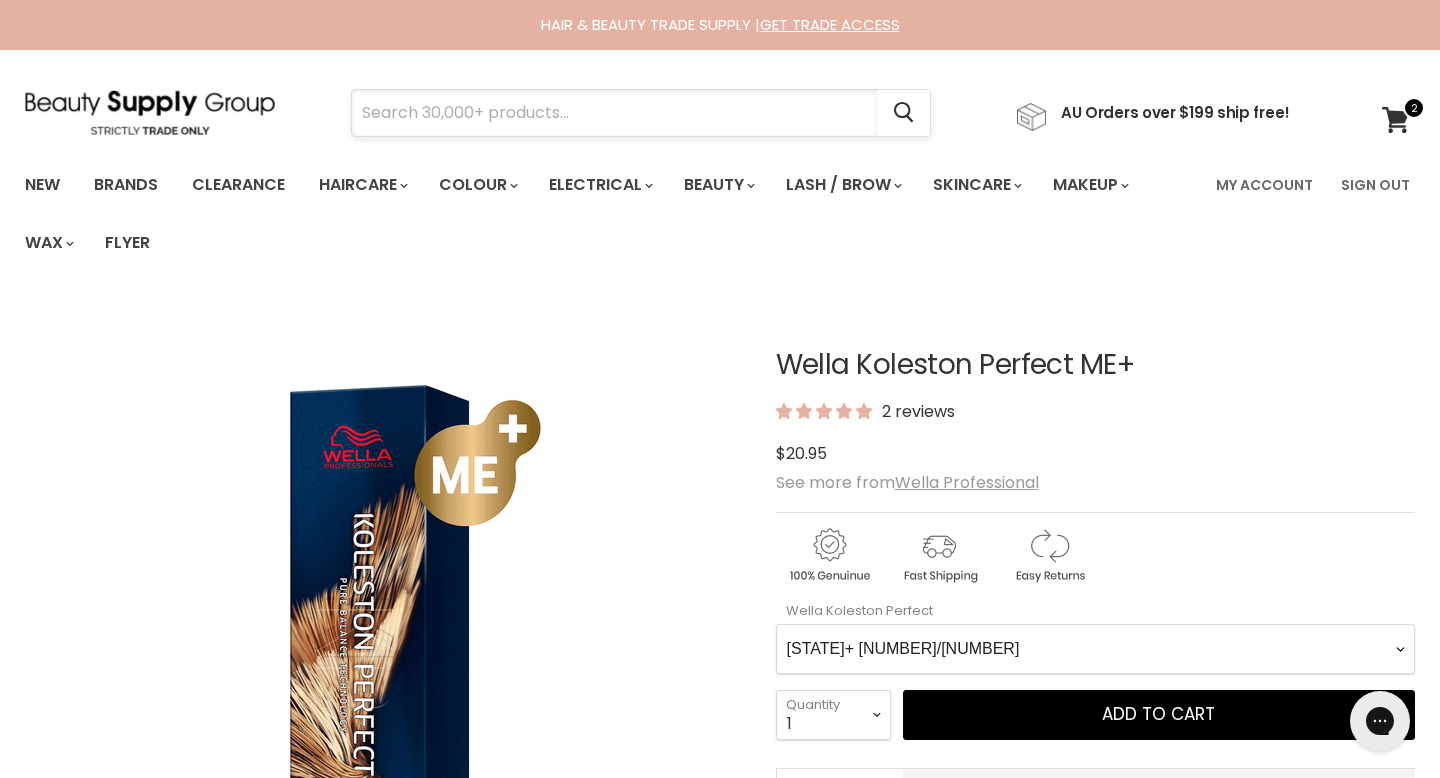 click at bounding box center (614, 113) 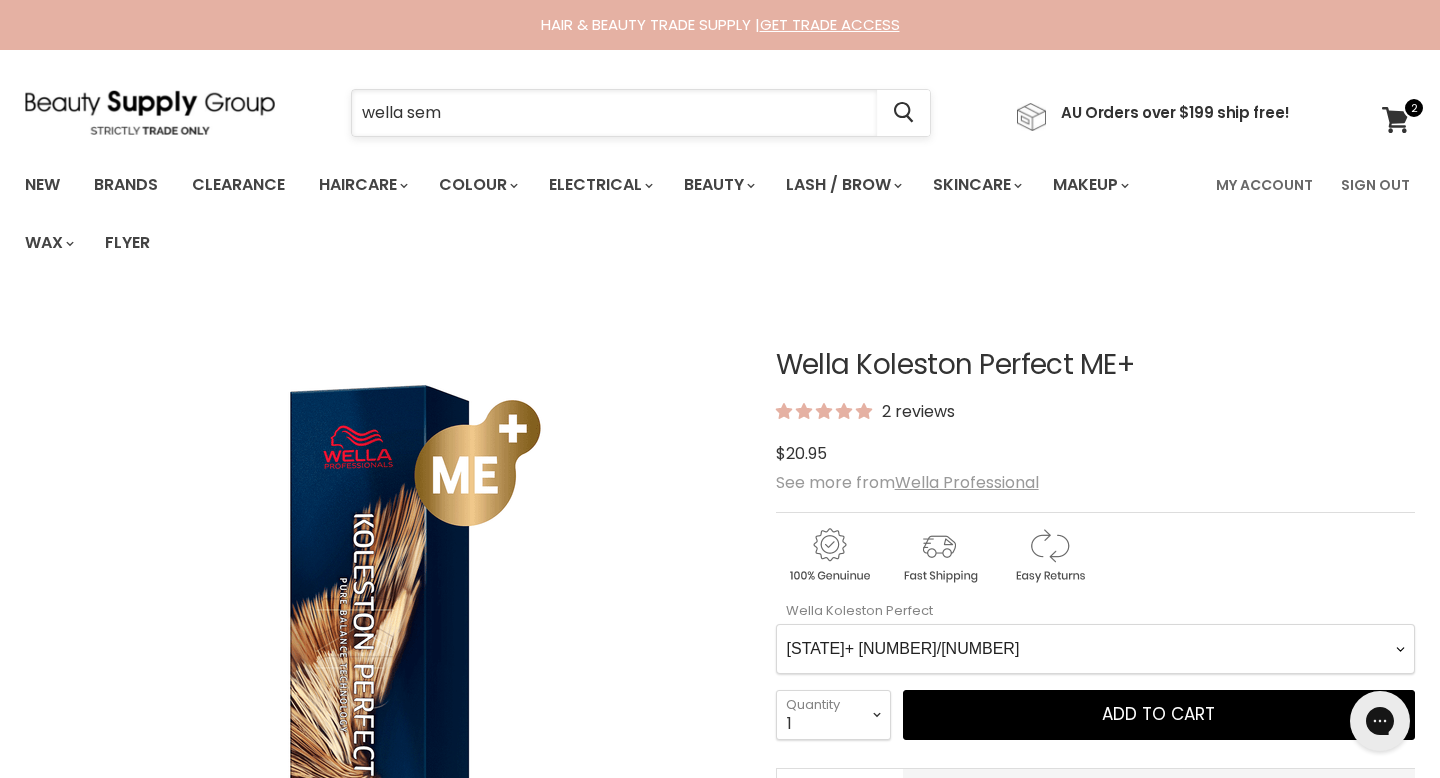type on "wella semi" 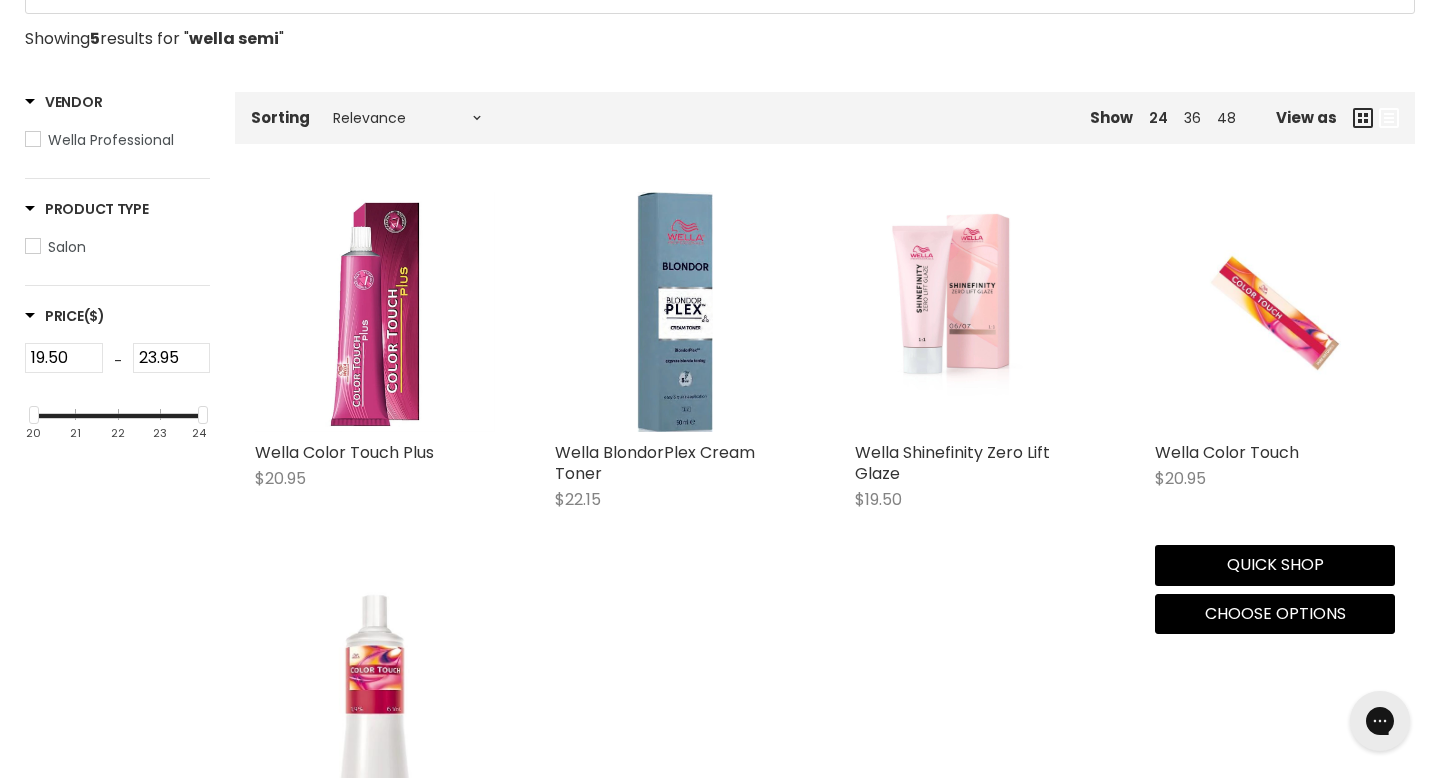 scroll, scrollTop: 469, scrollLeft: 0, axis: vertical 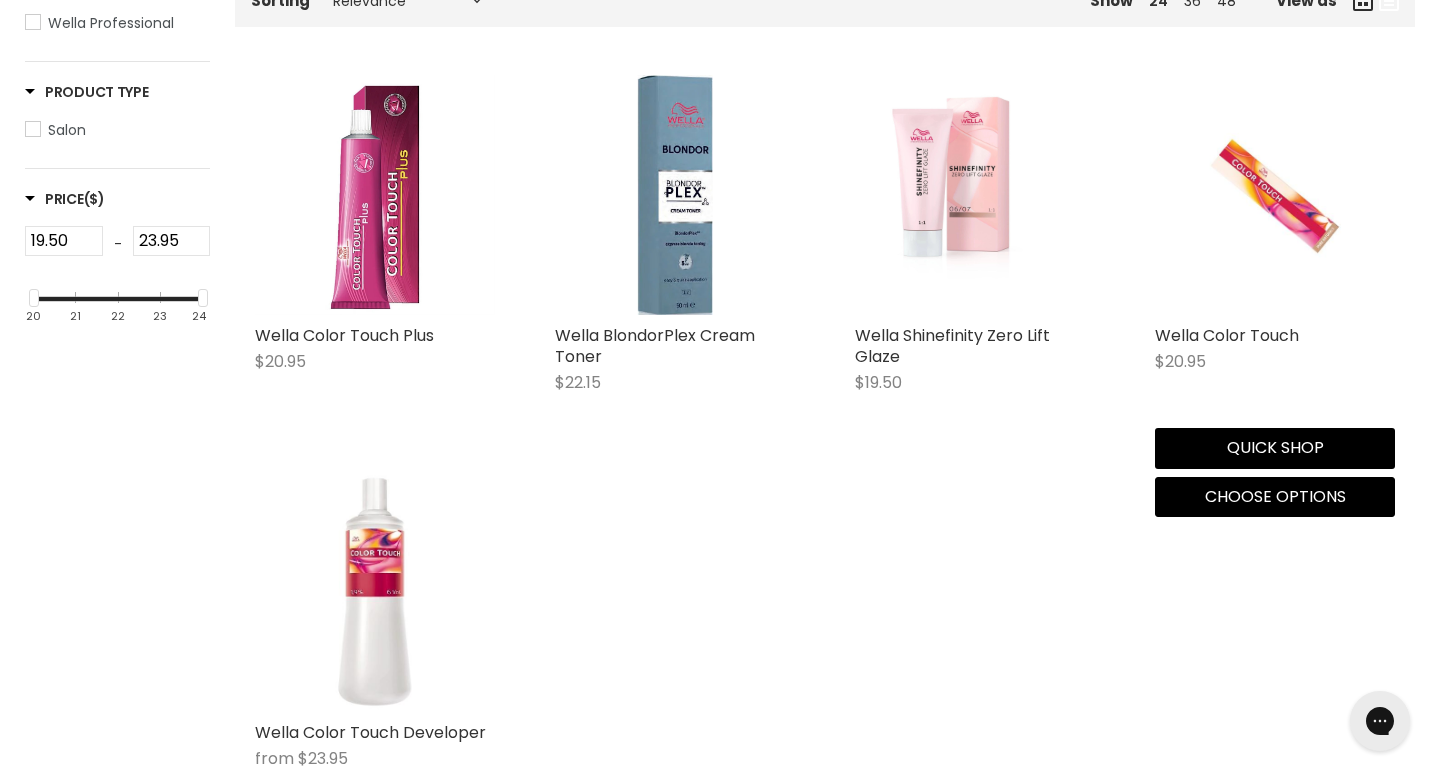 click at bounding box center (1274, 195) 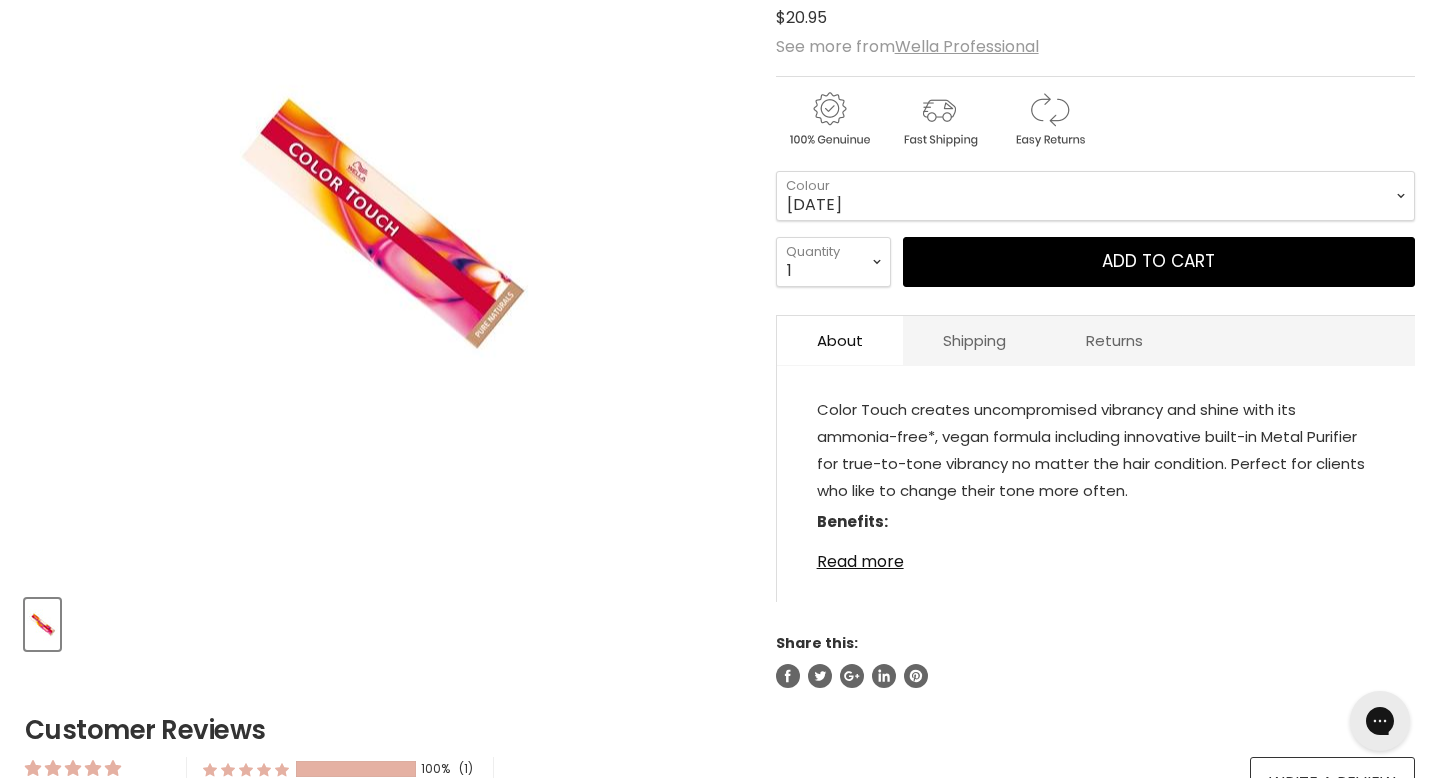 scroll, scrollTop: 437, scrollLeft: 0, axis: vertical 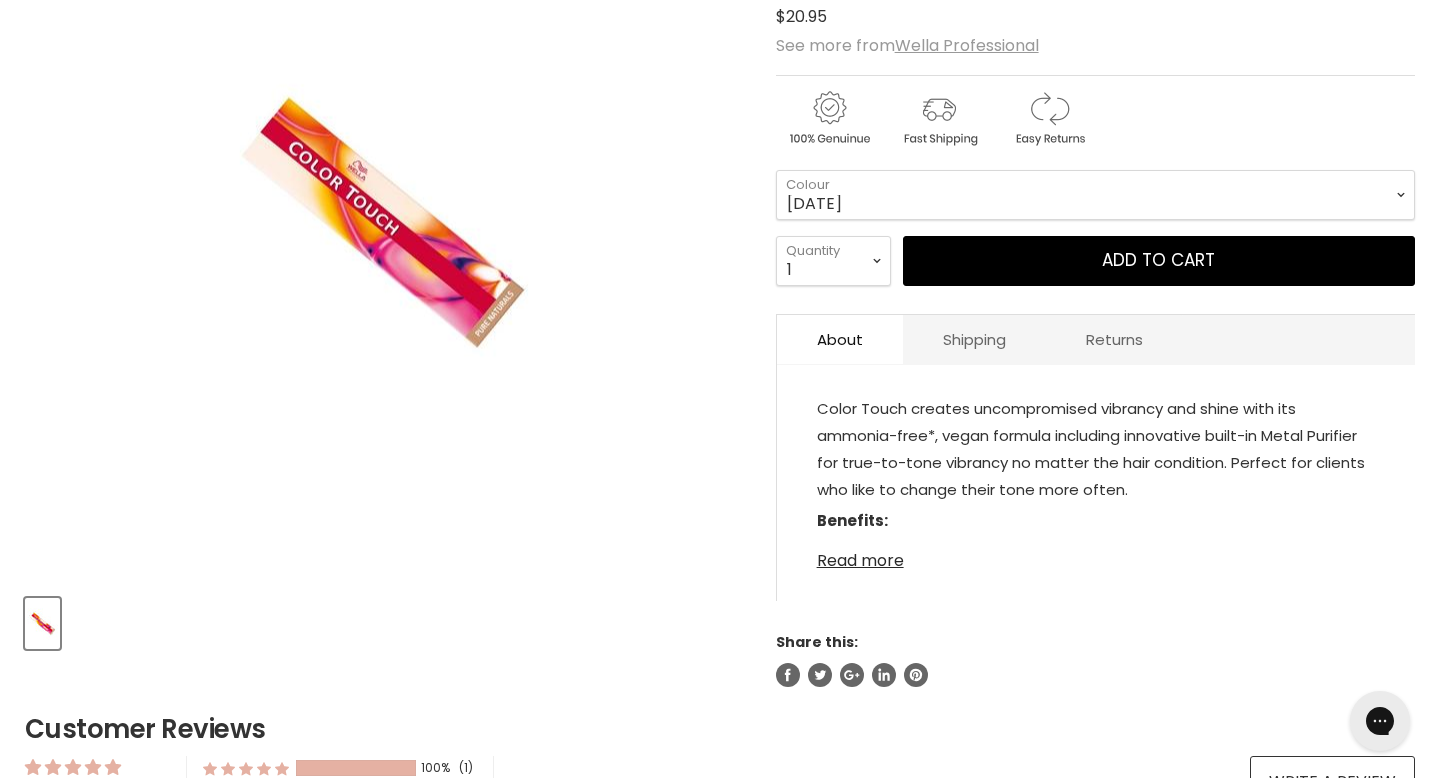 click on "Read more" at bounding box center (1096, 555) 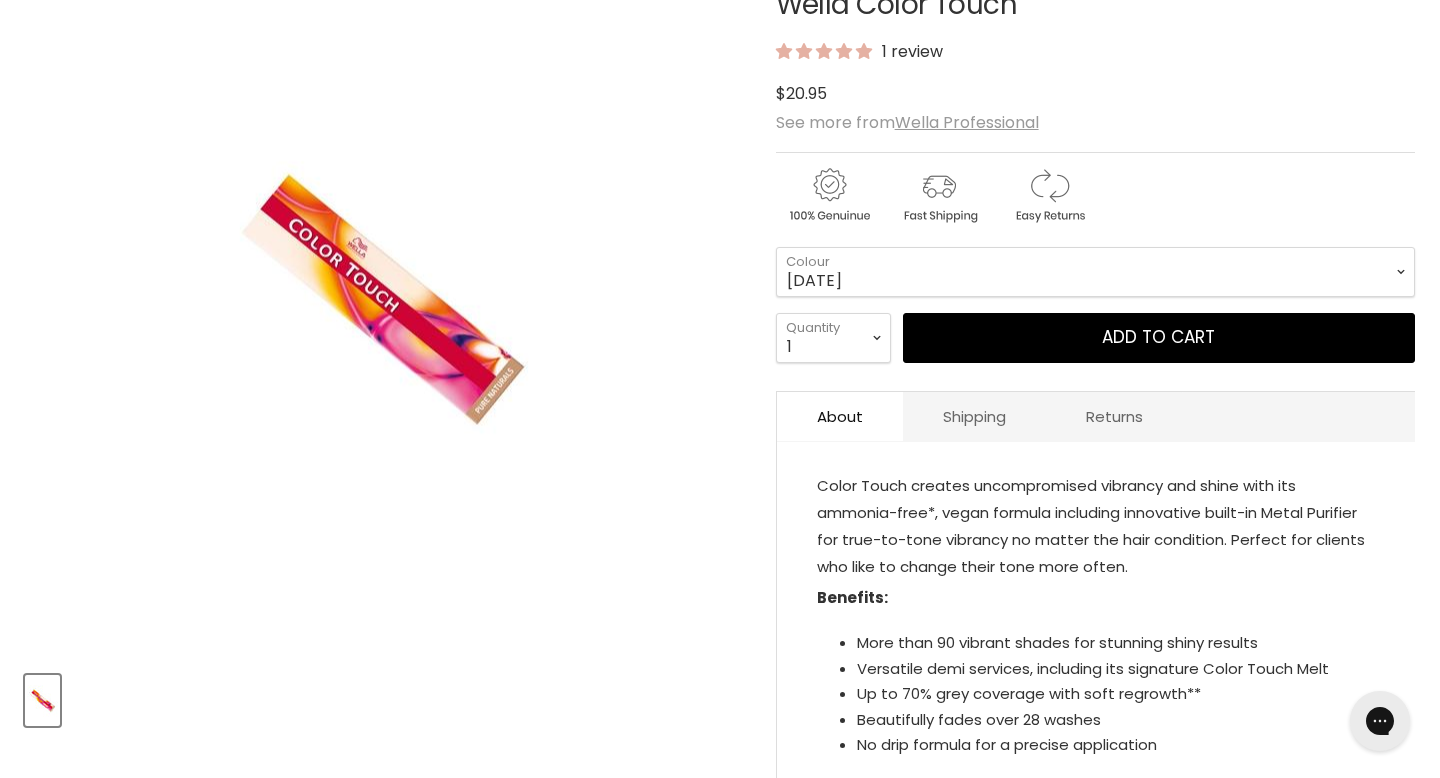 scroll, scrollTop: 226, scrollLeft: 0, axis: vertical 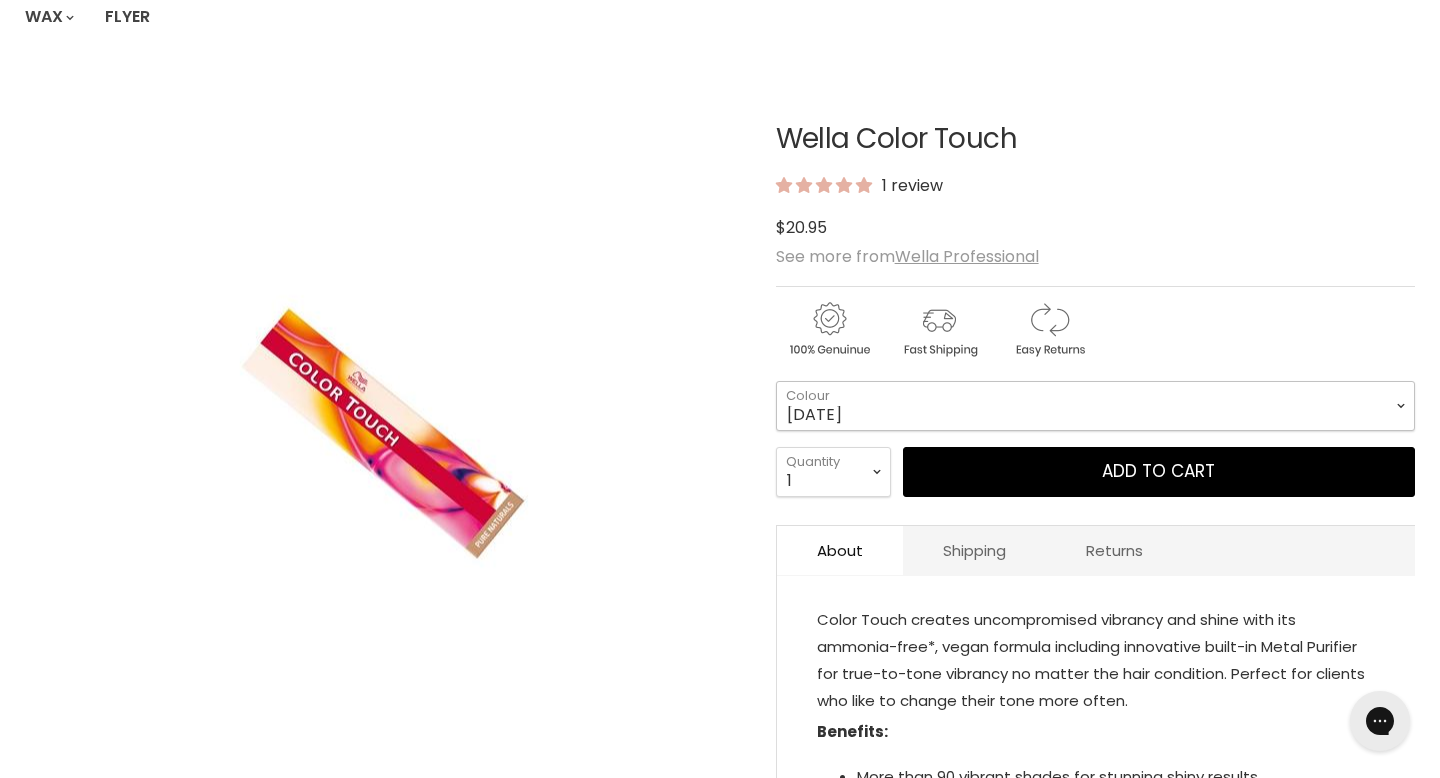 click on "[DATE] -
[DATE] -
[DATE] -" at bounding box center (1095, 406) 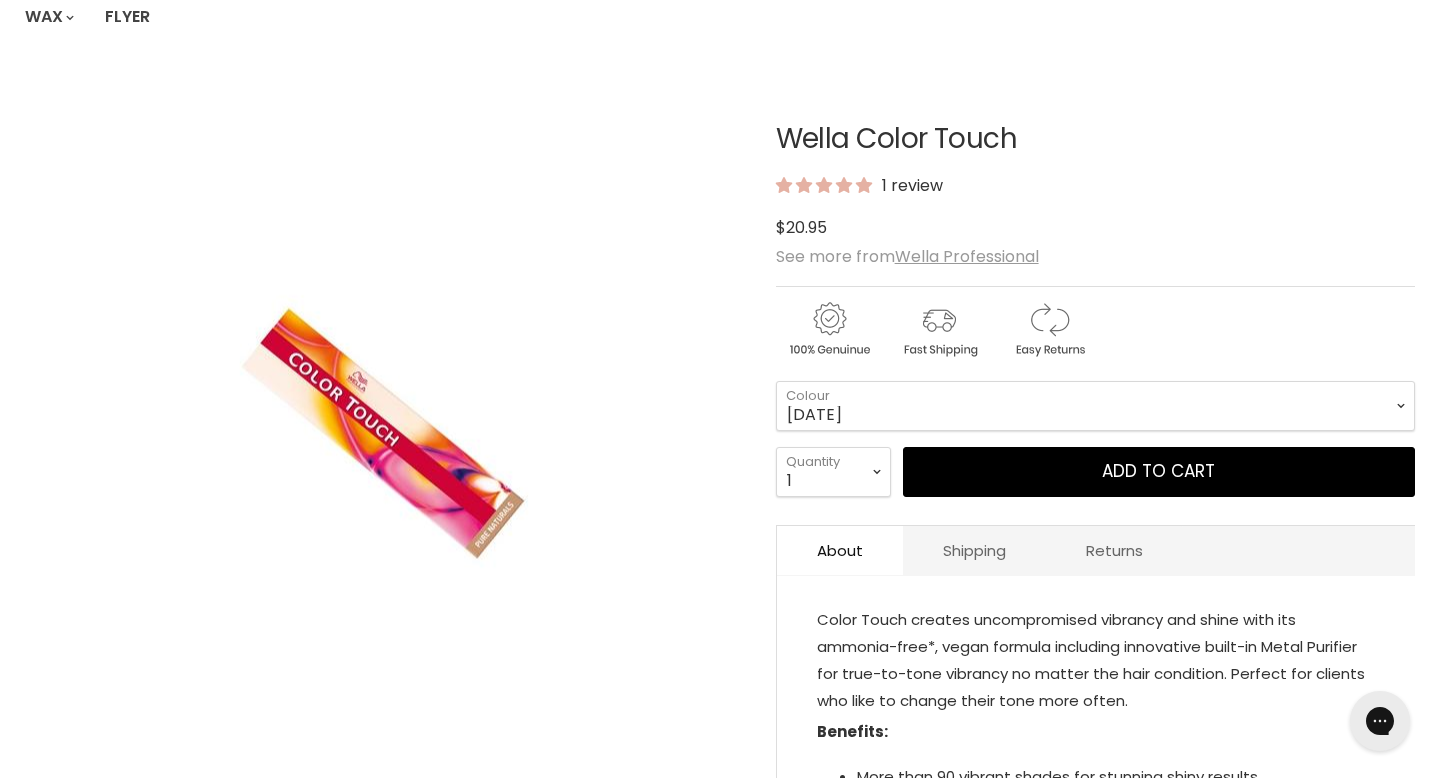 drag, startPoint x: 1044, startPoint y: 145, endPoint x: 886, endPoint y: 145, distance: 158 